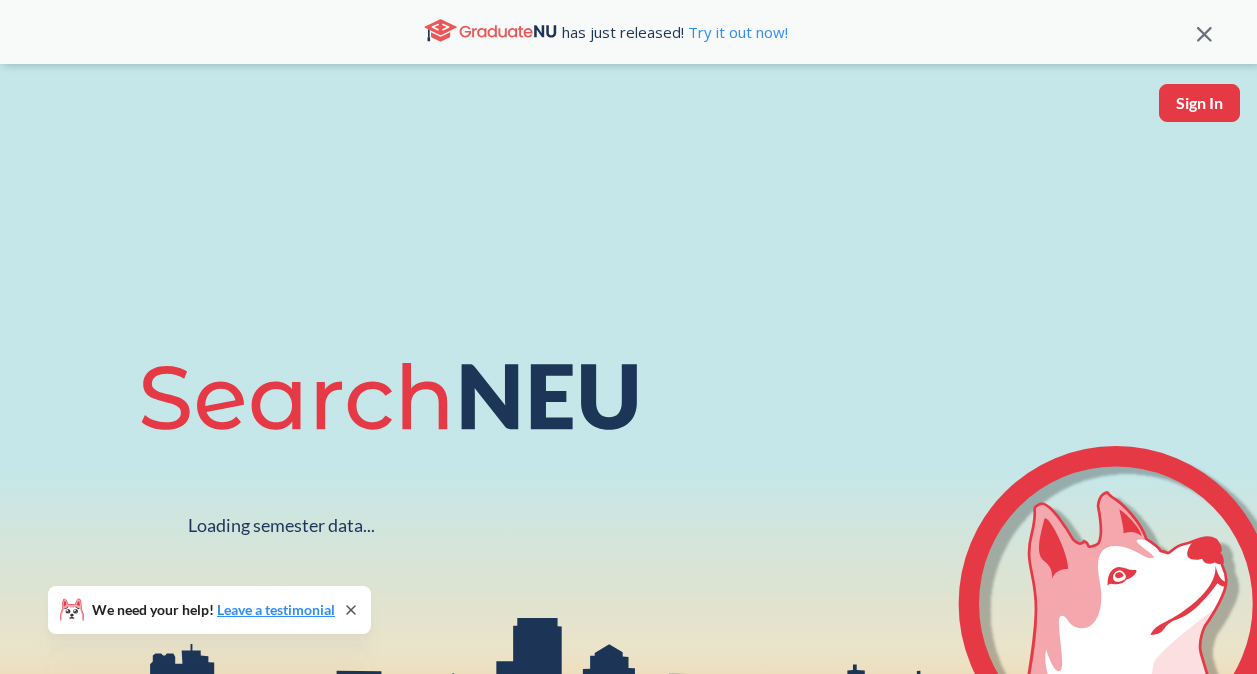 scroll, scrollTop: 0, scrollLeft: 0, axis: both 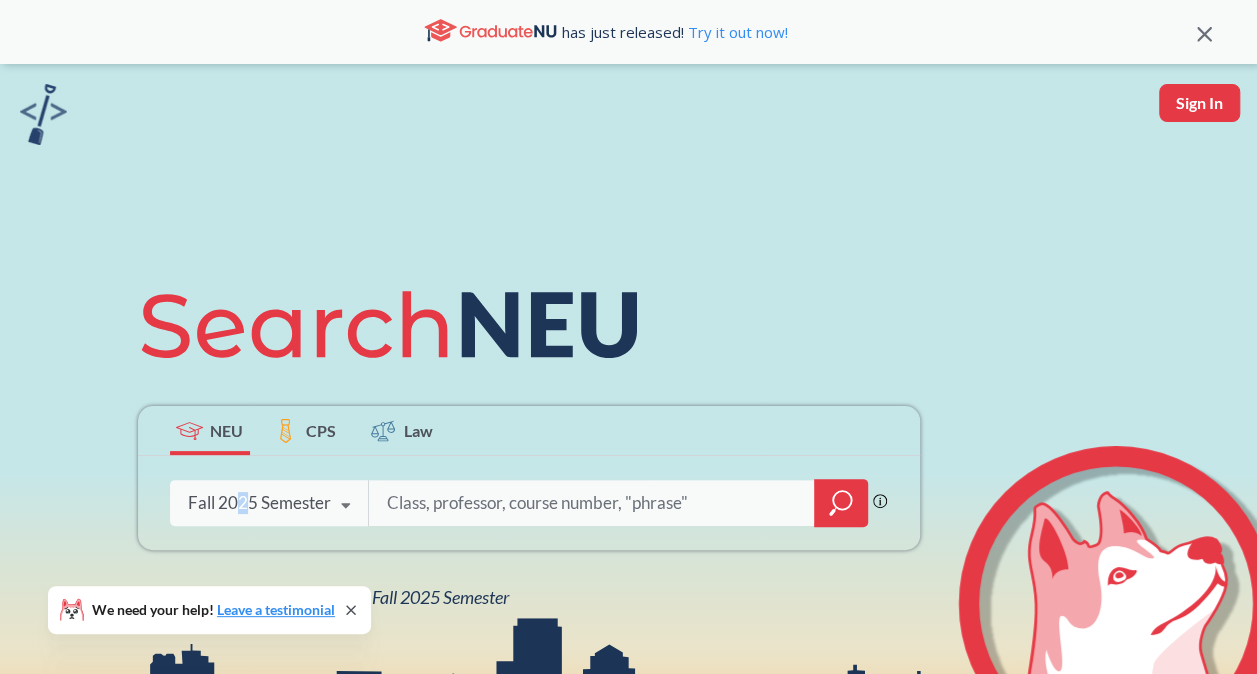 click on "Fall 2025 Semester" at bounding box center (259, 503) 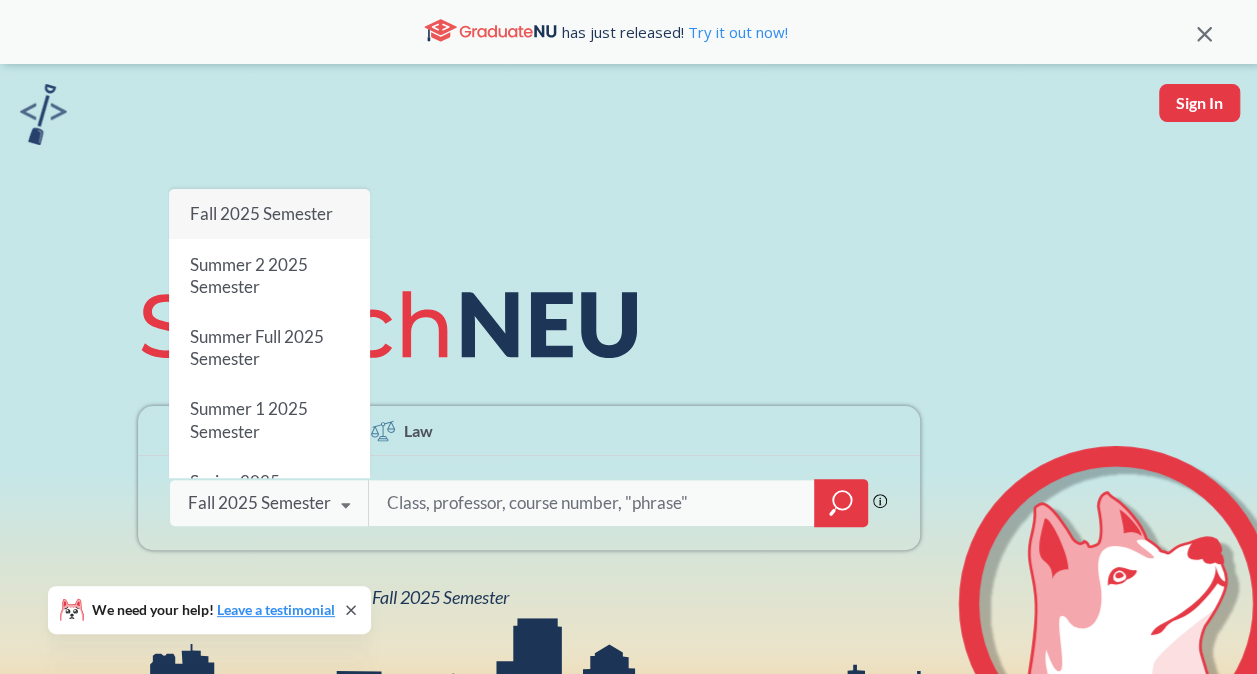 click on "NEU CPS Law Phrase search guarantees the exact search appears in the results. Ex. If you want the exact phrase "studio design" to appear in the search results, wrap it up in quotes. Fall 2025 Semester Fall 2025 Semester Summer 2 2025 Semester Summer Full 2025 Semester Summer 1 2025 Semester Spring 2025 Semester Fall 2024 Semester Summer 2 2024 Semester Summer Full 2024 Semester Summer 1 2024 Semester Spring 2024 Semester Fall 2023 Semester Summer 2 2023 Semester Summer Full 2023 Semester Summer 1 2023 Semester Spring 2023 Semester Fall 2022 Semester Summer 2 2022 Semester Summer Full 2022 Semester Summer 1 2022 Semester Spring 2022 Semester Fall 2021 Semester Summer 2 2021 Semester Summer Full 2021 Semester Summer 1 2021 Semester Spring 2021 Semester Fall 2020 Semester Summer 2 2020 Semester Summer Full 2020 Semester Summer 1 2020 Semester Spring 2020 Semester Fall 2019 Semester View all classes for  NEU Fall 2025 Semester We need your help!   Leave a testimonial" at bounding box center [628, 439] 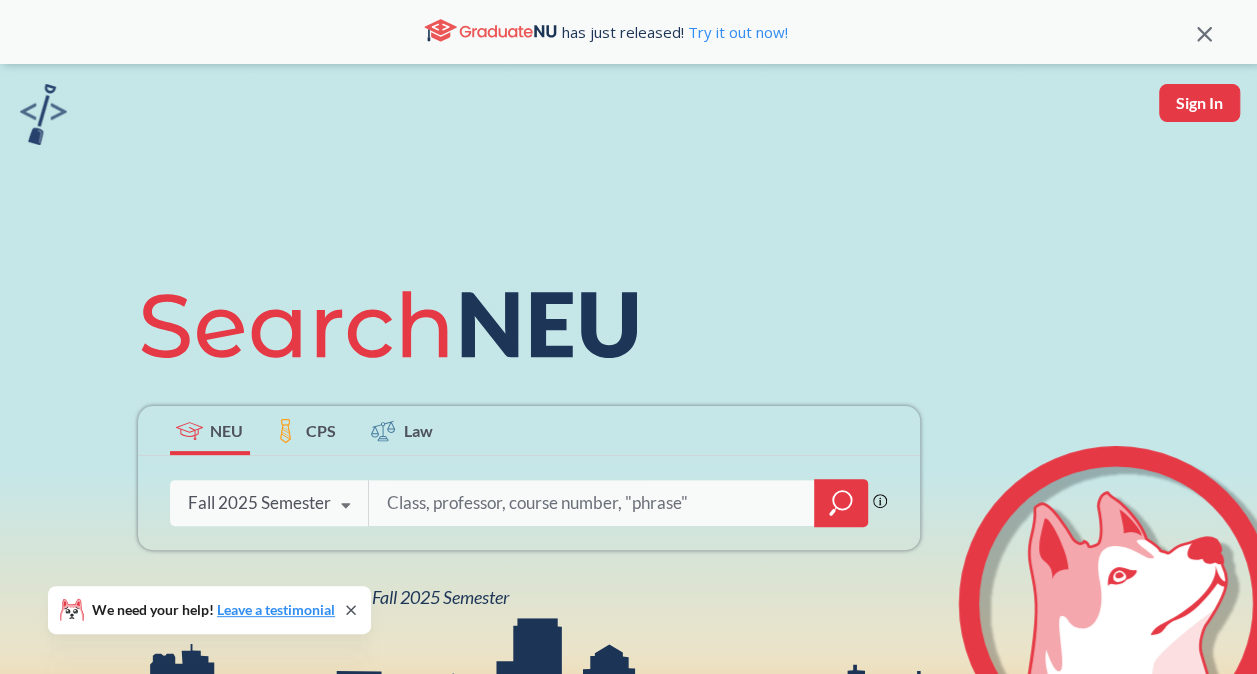 click at bounding box center (592, 503) 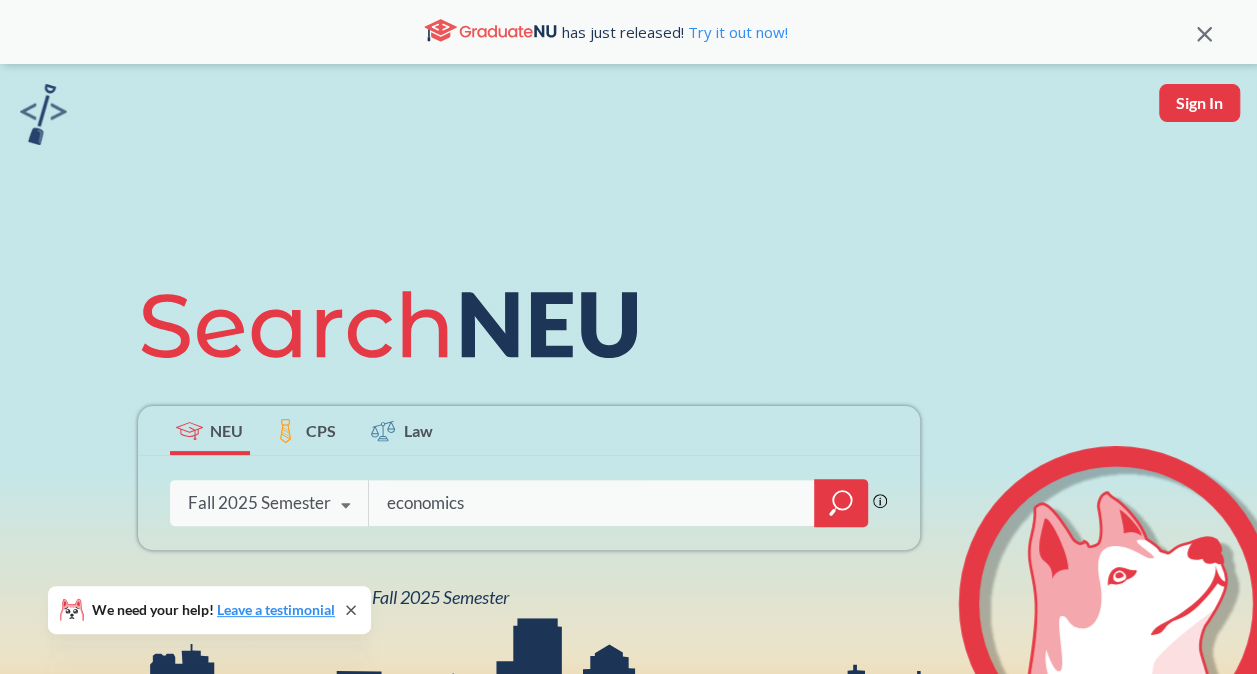 type on "economics" 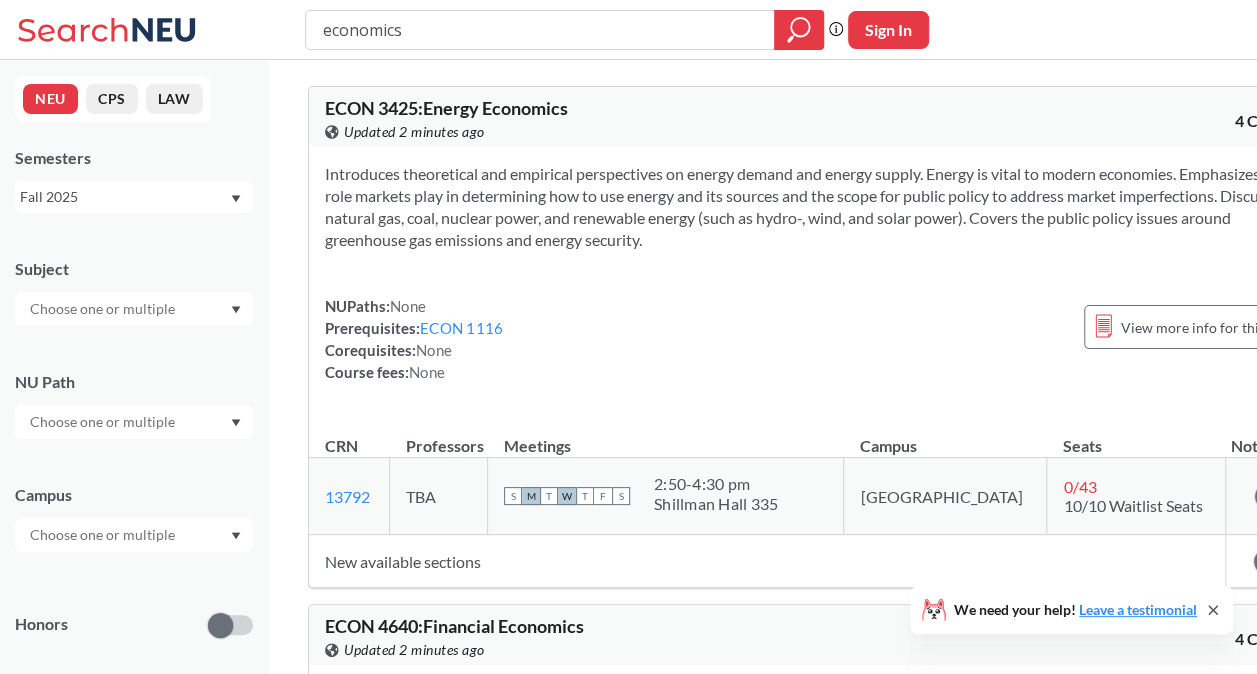 click at bounding box center [134, 309] 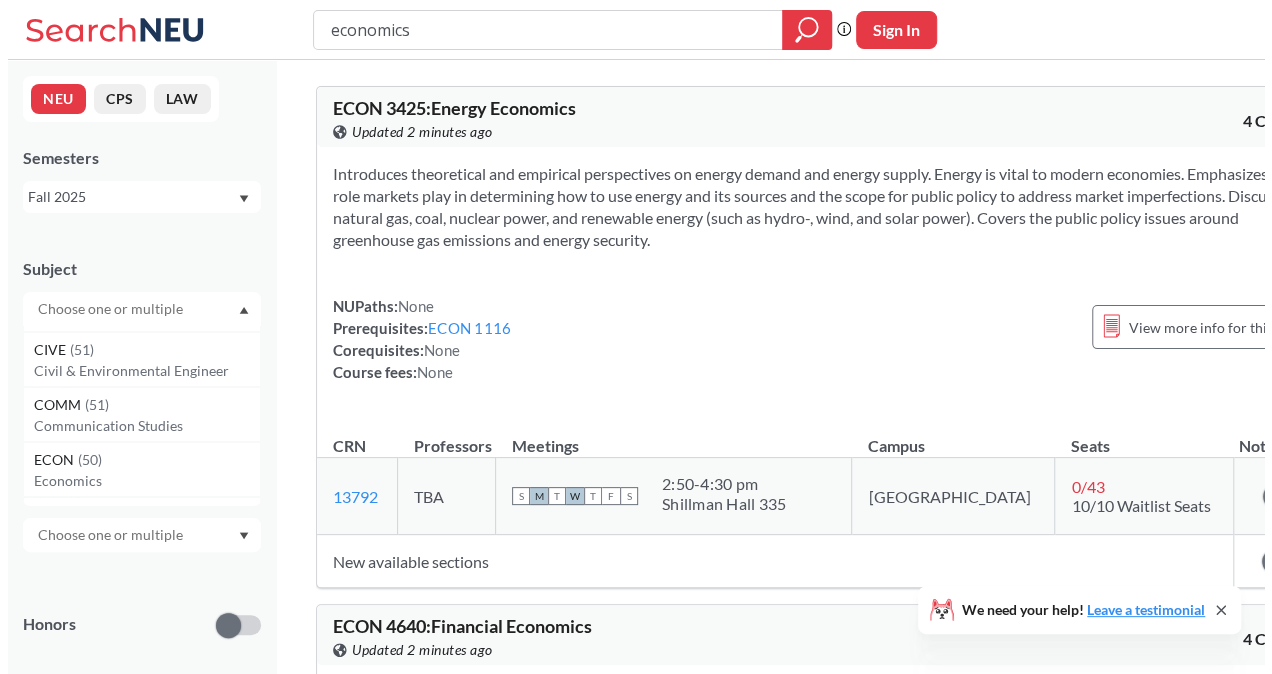 scroll, scrollTop: 700, scrollLeft: 0, axis: vertical 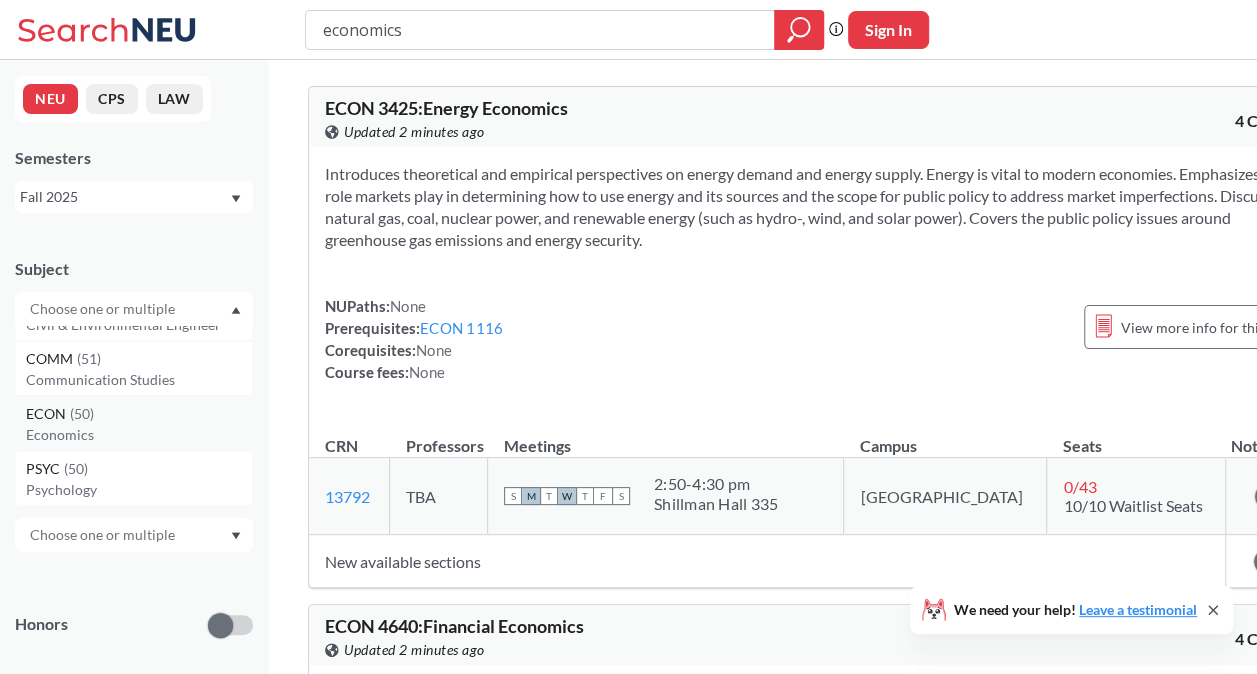 click on "ECON ( 50 )" at bounding box center [139, 414] 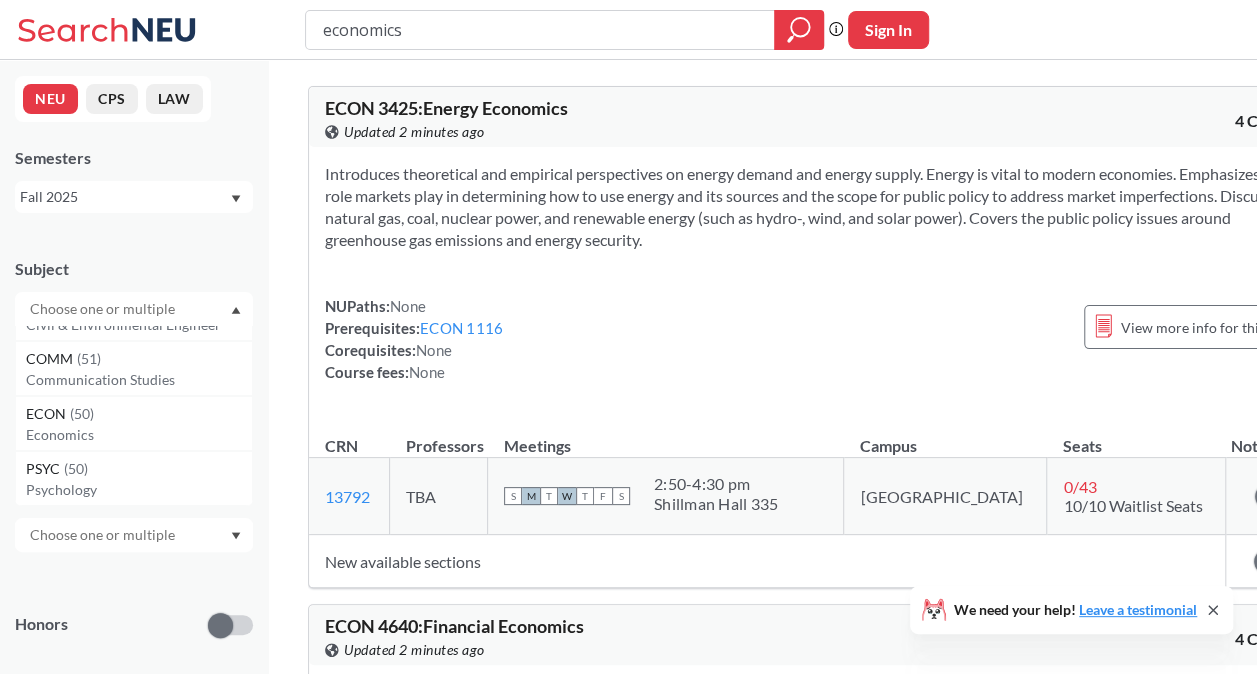scroll, scrollTop: 0, scrollLeft: 0, axis: both 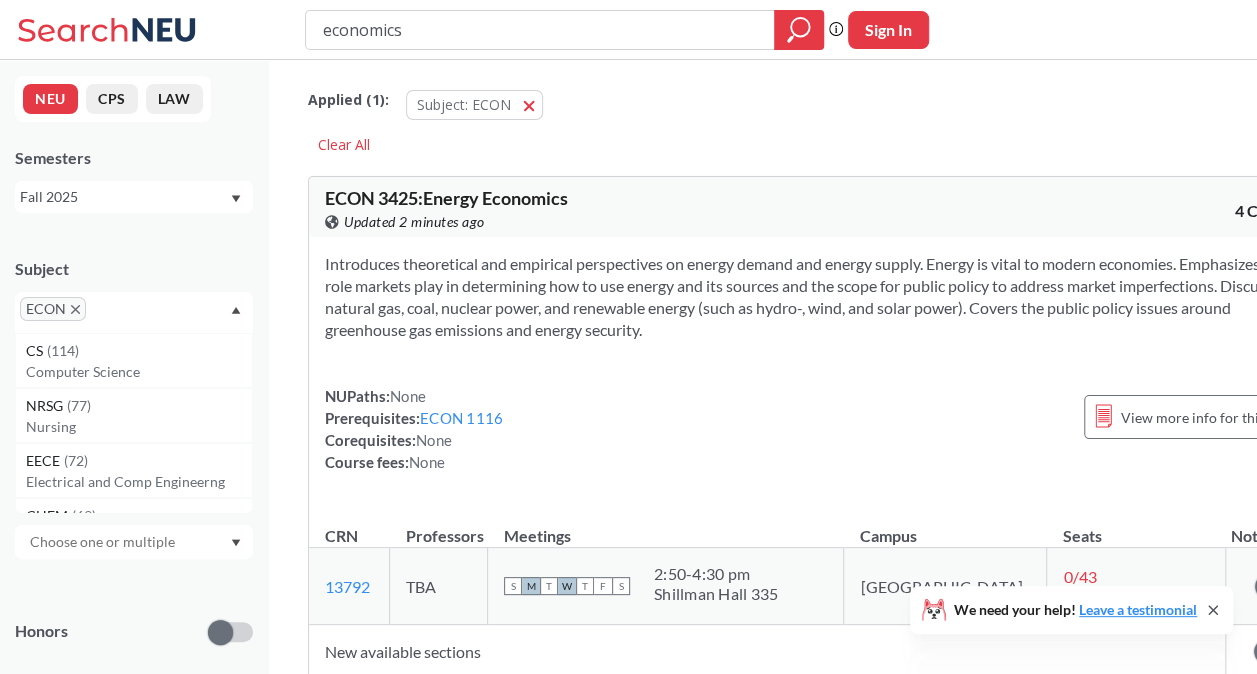 click on "Introduces theoretical and empirical perspectives on energy demand and energy supply. Energy is vital to modern economies. Emphasizes the role markets play in determining how to use energy and its sources and the scope for public policy to address market imperfections. Discusses oil, natural gas, coal, nuclear power, and renewable energy (such as hydro-, wind, and solar power). Covers the public policy issues around greenhouse gas emissions and energy security." at bounding box center (818, 297) 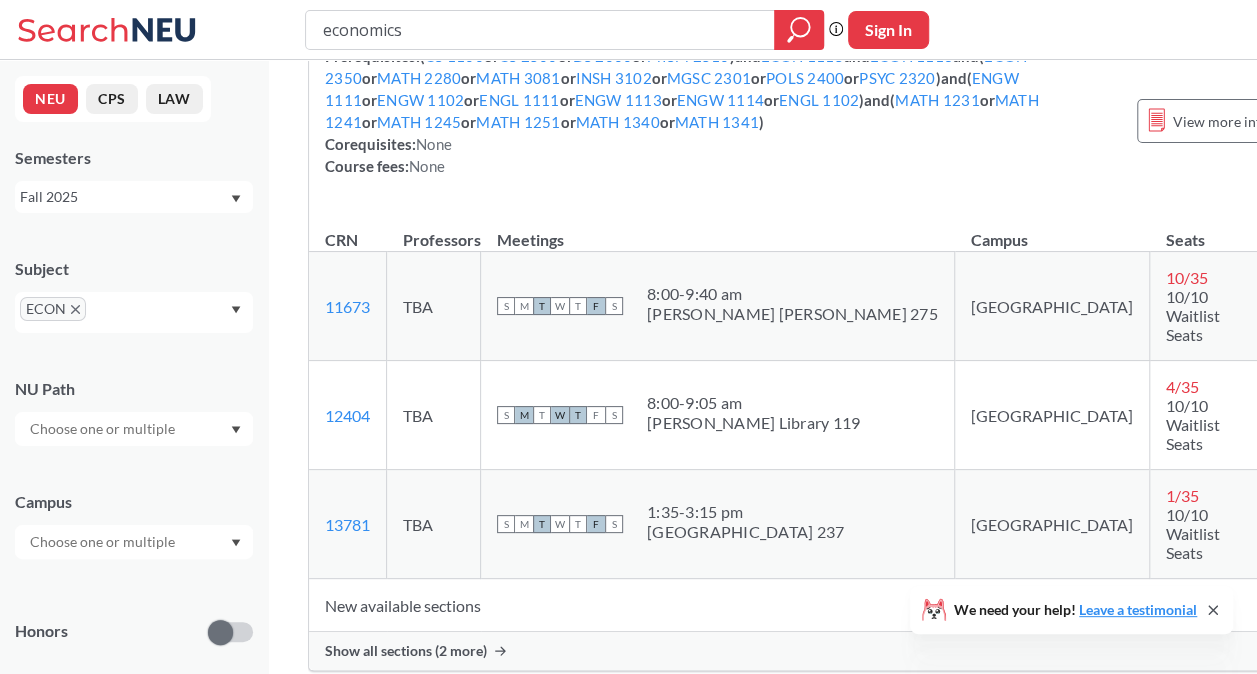 scroll, scrollTop: 14400, scrollLeft: 0, axis: vertical 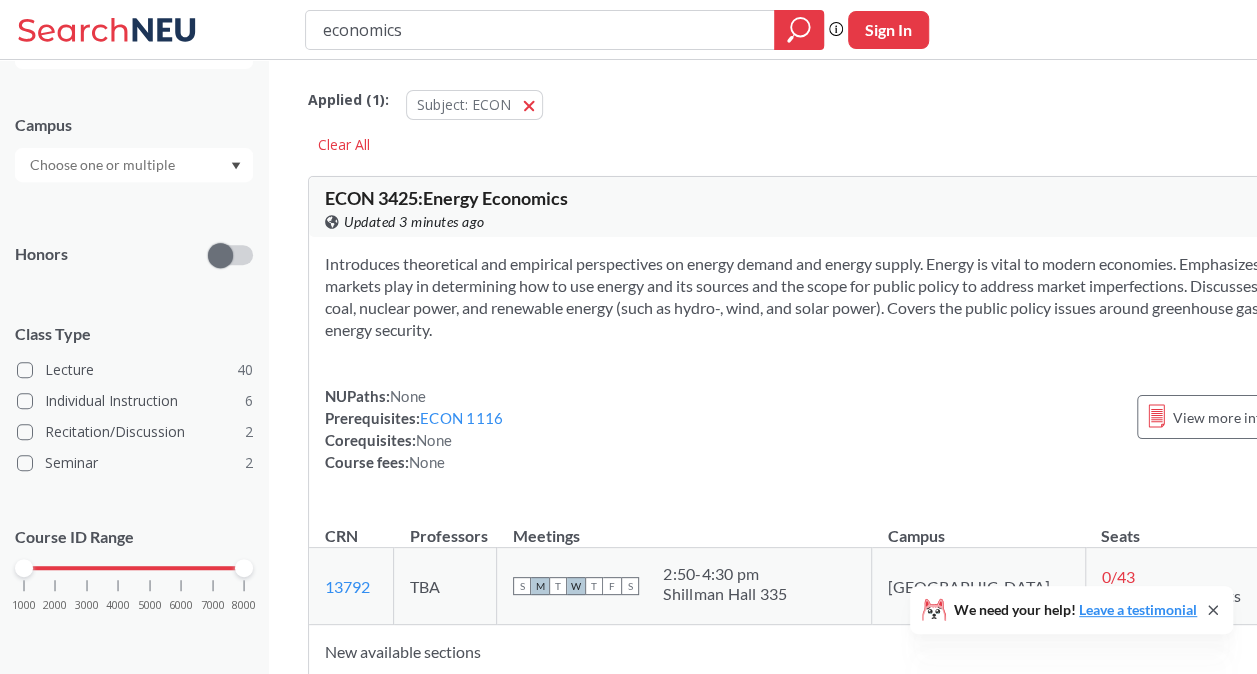drag, startPoint x: 233, startPoint y: 565, endPoint x: 38, endPoint y: 567, distance: 195.01025 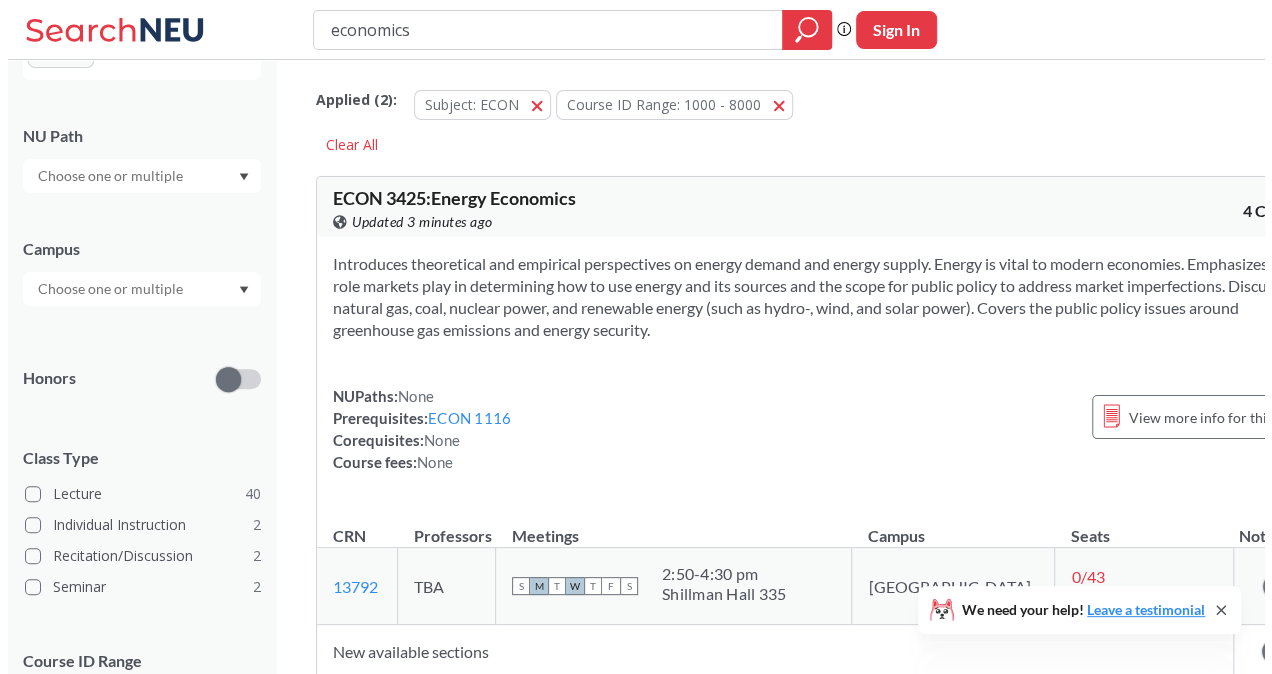 scroll, scrollTop: 377, scrollLeft: 0, axis: vertical 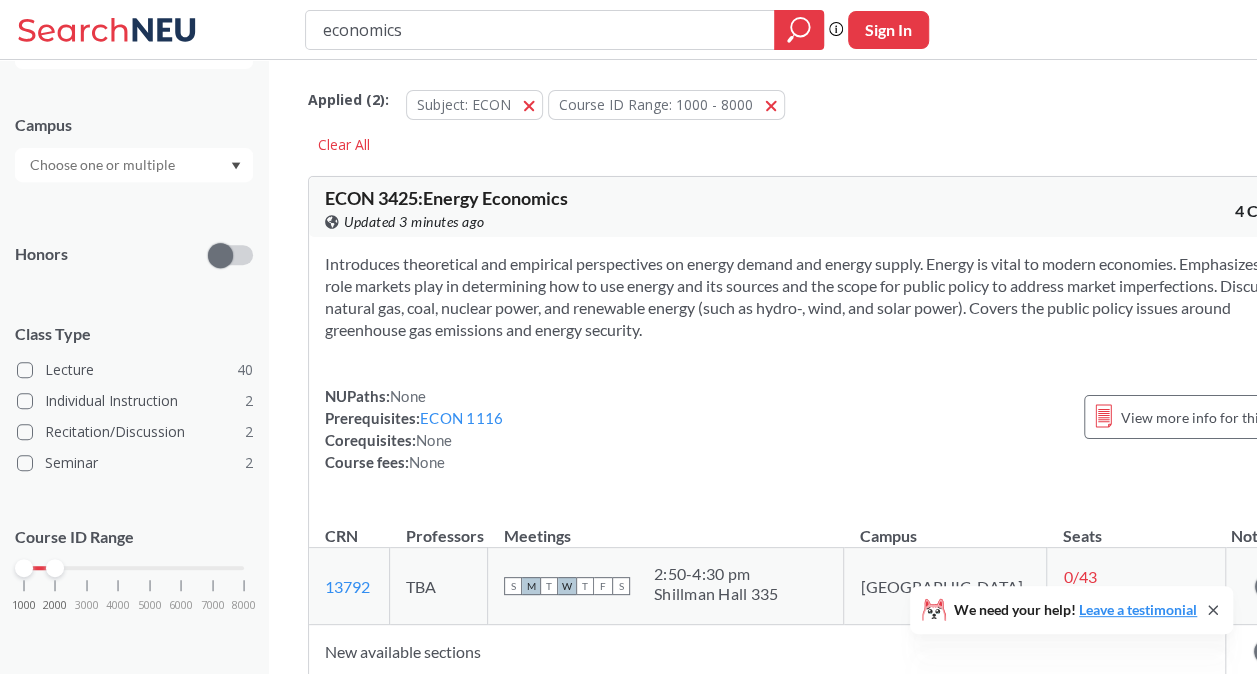 drag, startPoint x: 250, startPoint y: 571, endPoint x: 64, endPoint y: 564, distance: 186.13167 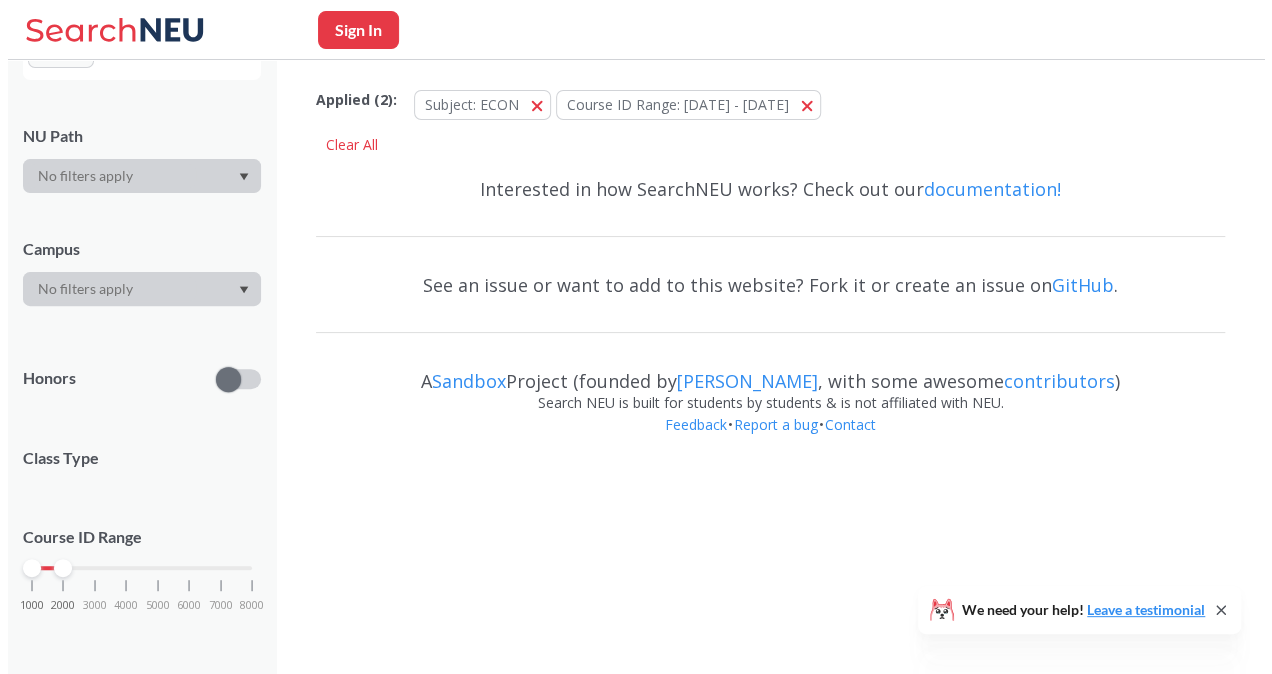scroll, scrollTop: 315, scrollLeft: 0, axis: vertical 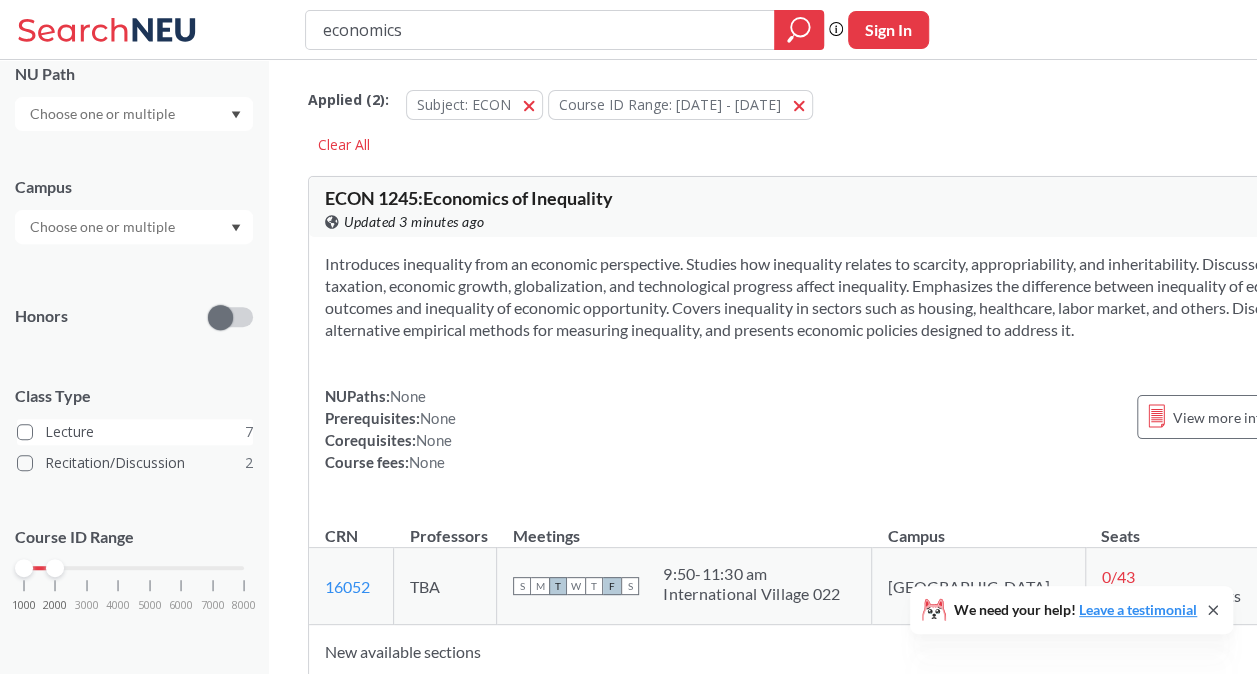 click at bounding box center [25, 432] 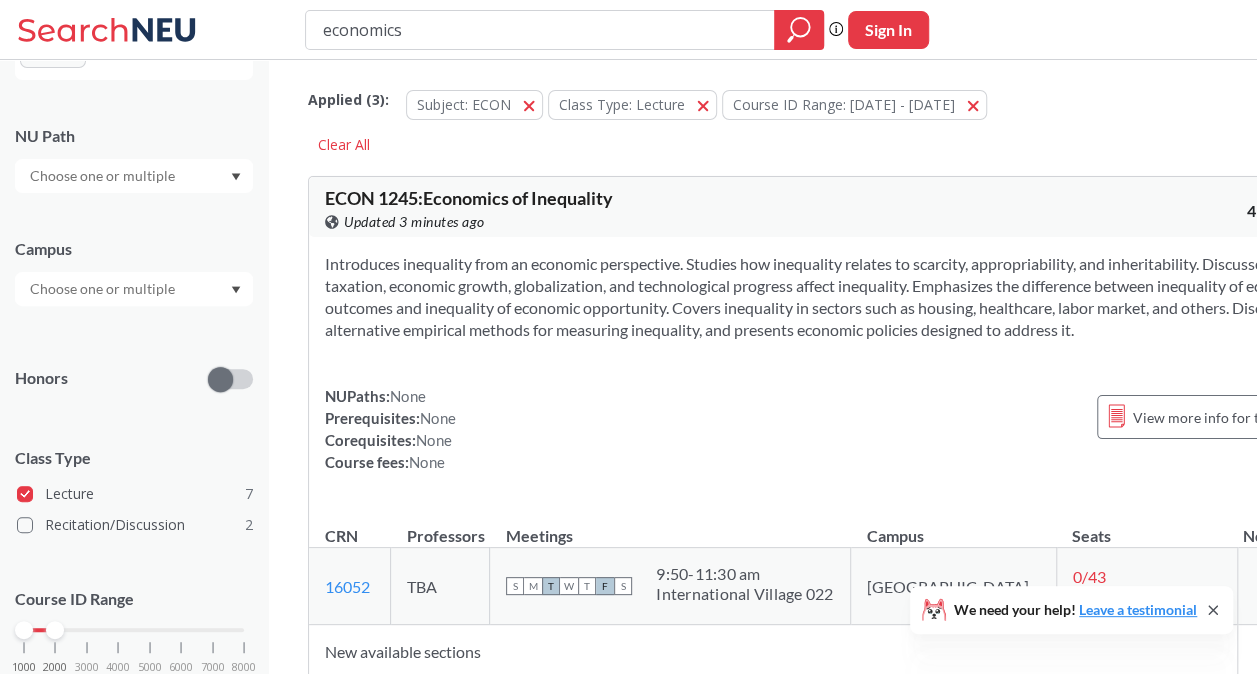 scroll, scrollTop: 315, scrollLeft: 0, axis: vertical 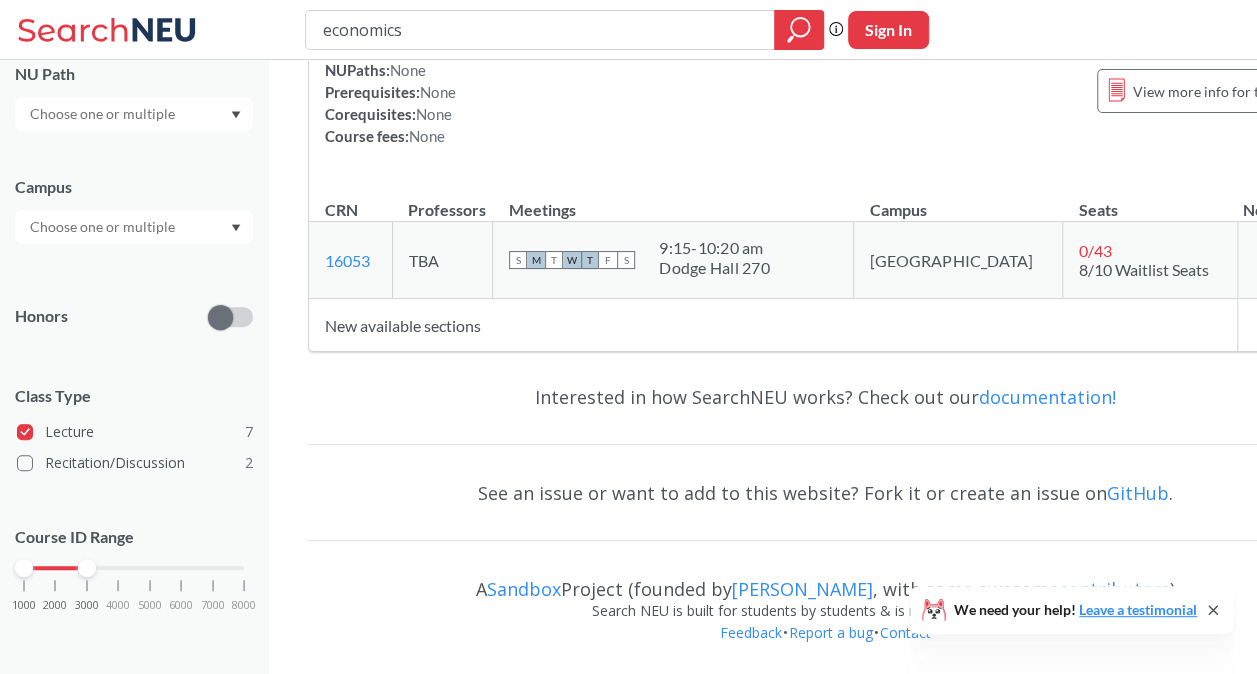 drag, startPoint x: 56, startPoint y: 563, endPoint x: 88, endPoint y: 566, distance: 32.140316 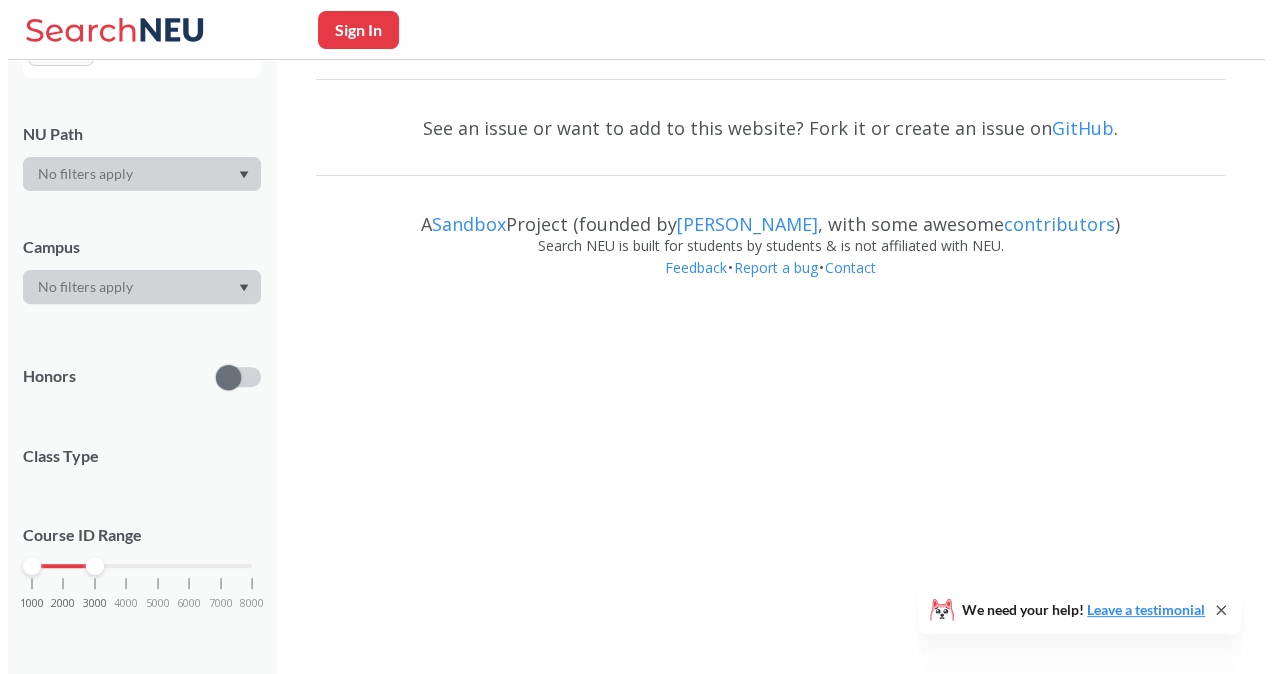 scroll, scrollTop: 0, scrollLeft: 0, axis: both 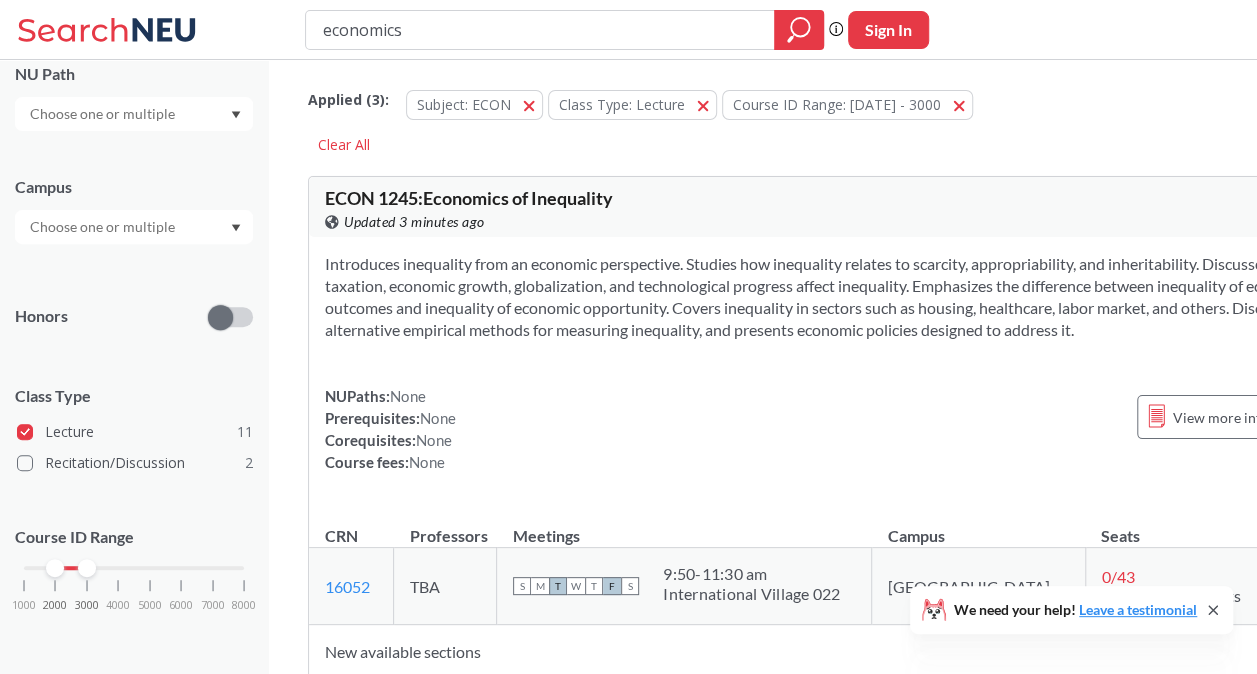 drag, startPoint x: 28, startPoint y: 567, endPoint x: 60, endPoint y: 564, distance: 32.140316 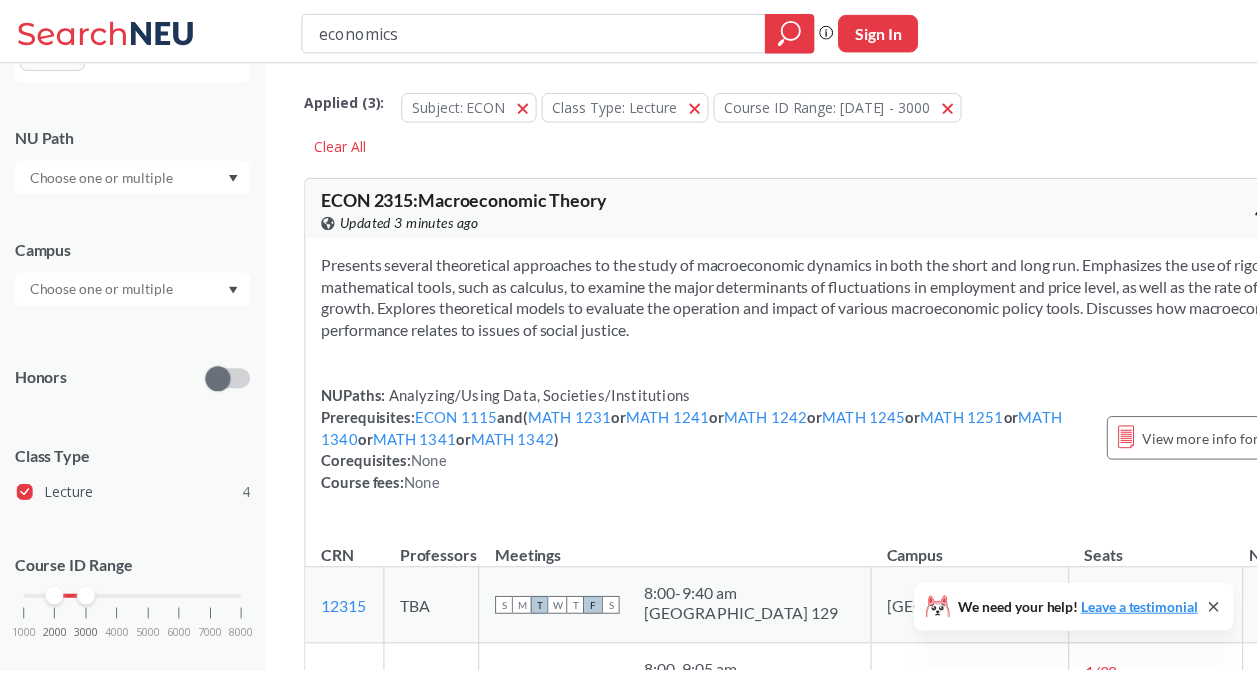 scroll, scrollTop: 284, scrollLeft: 0, axis: vertical 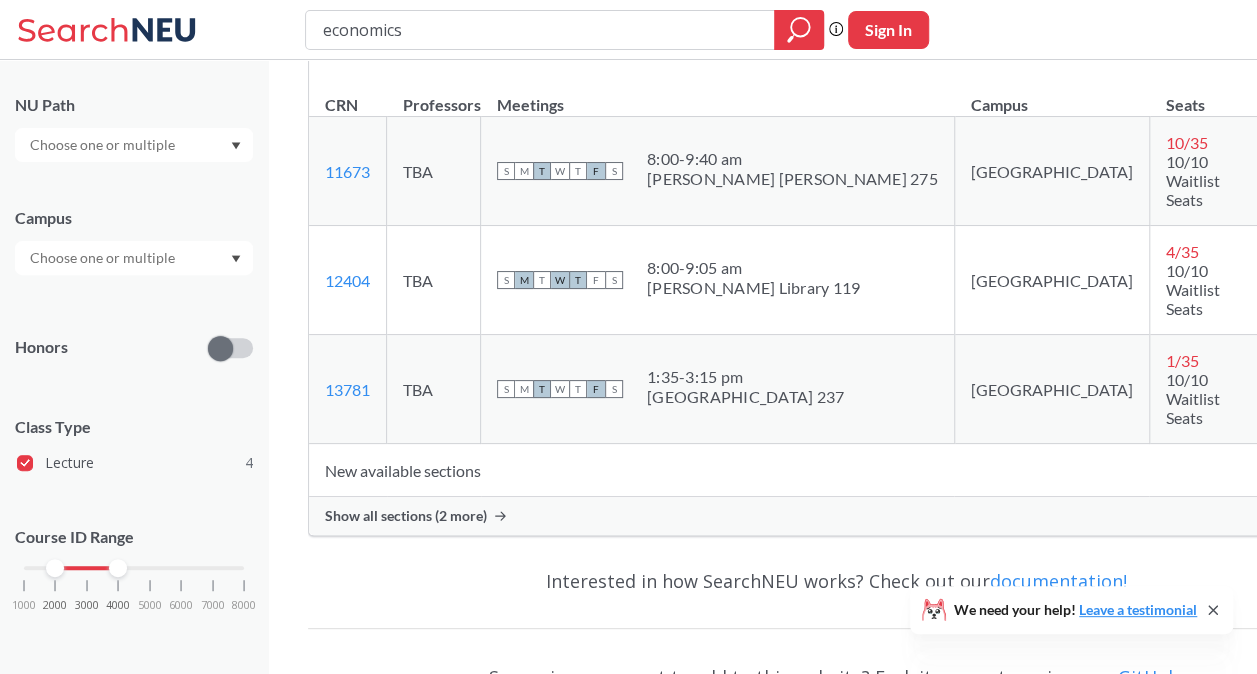 drag, startPoint x: 83, startPoint y: 571, endPoint x: 117, endPoint y: 572, distance: 34.0147 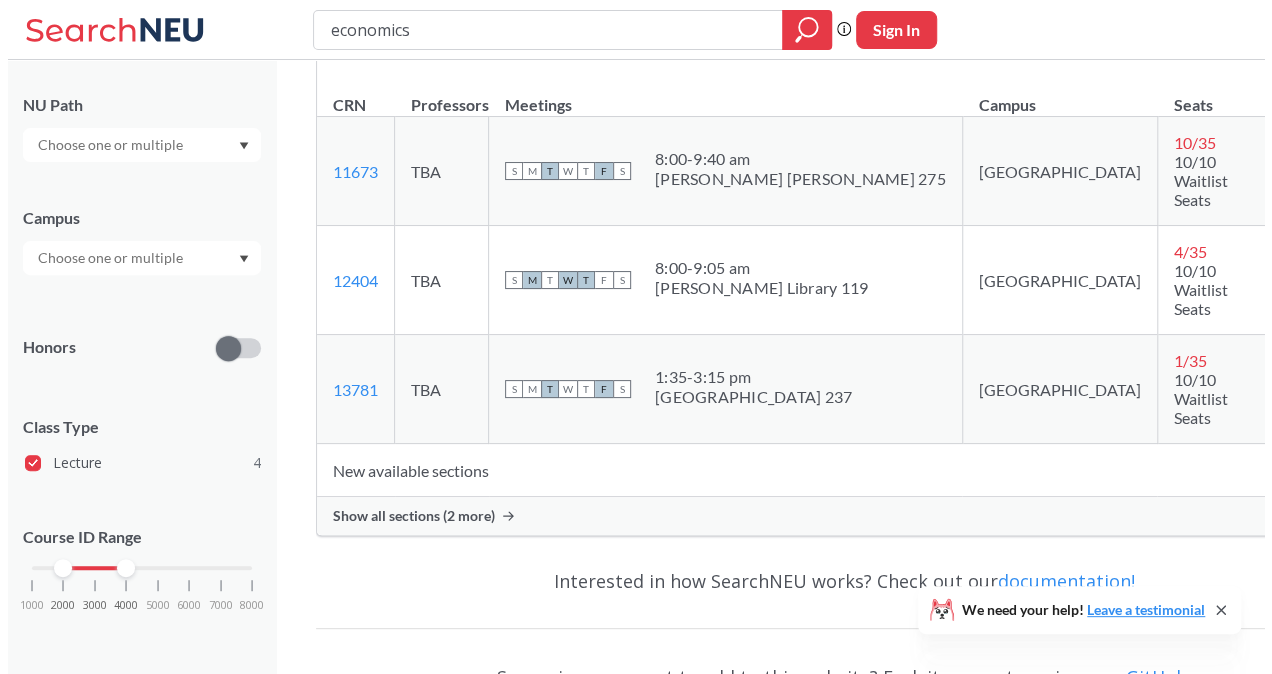 scroll, scrollTop: 0, scrollLeft: 0, axis: both 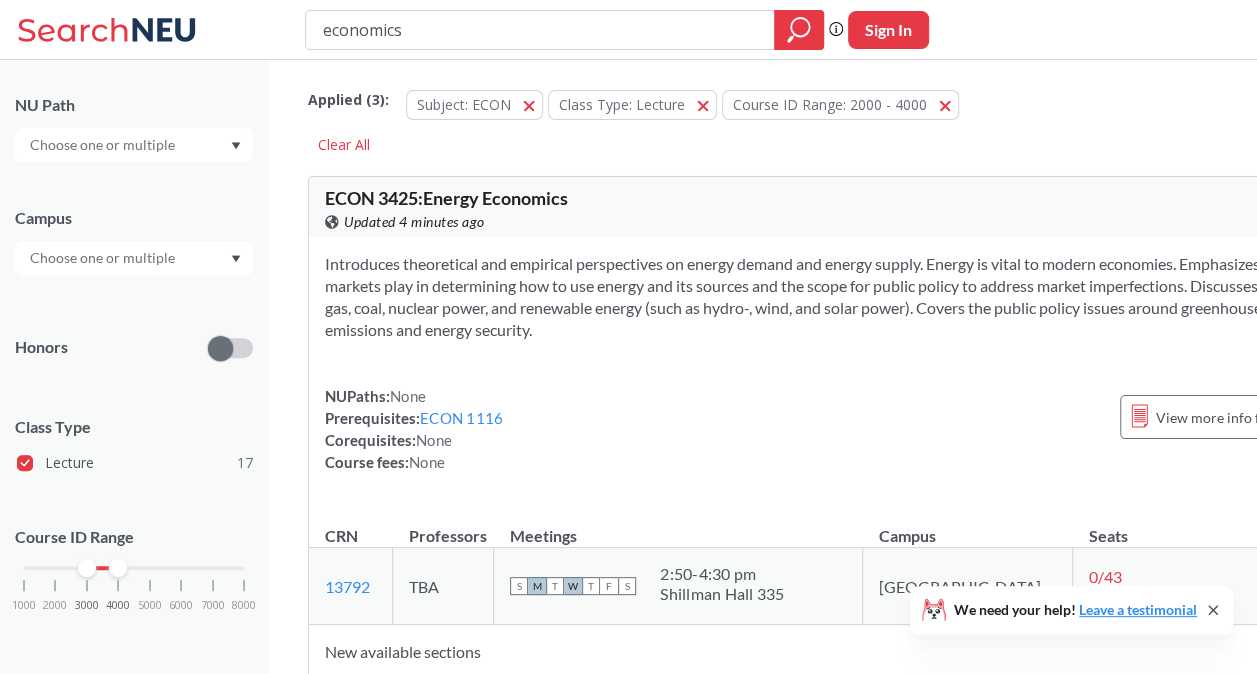 drag, startPoint x: 52, startPoint y: 572, endPoint x: 83, endPoint y: 566, distance: 31.575306 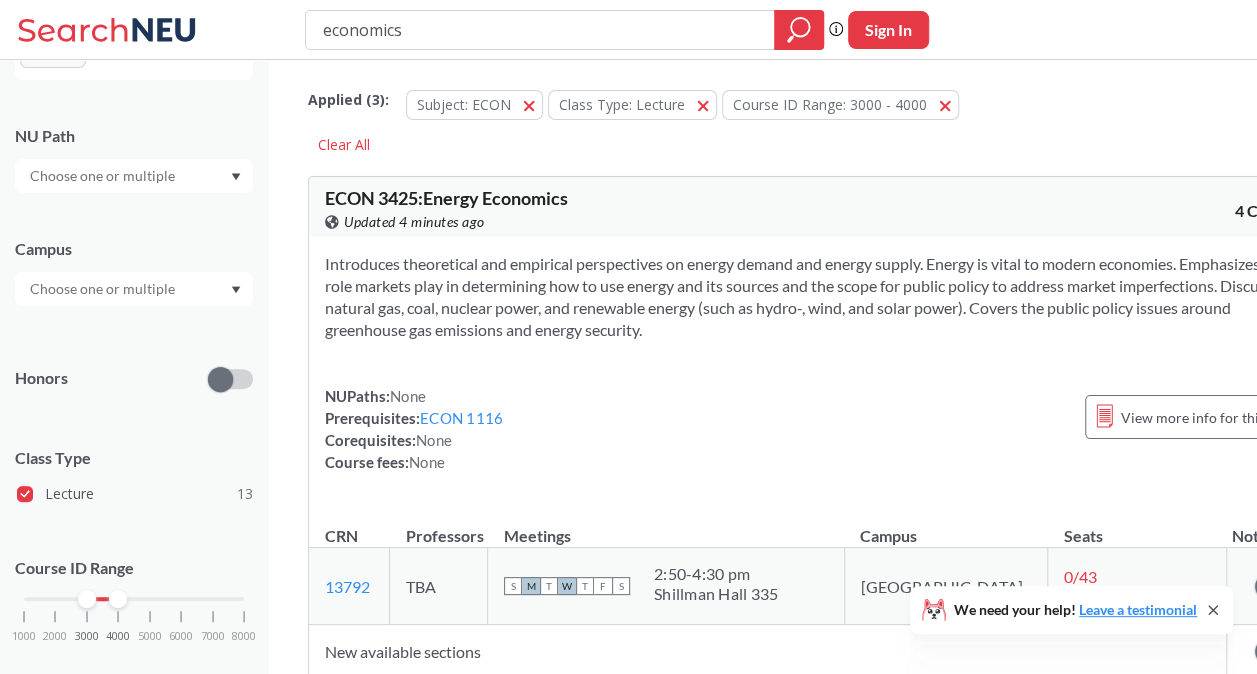 scroll, scrollTop: 284, scrollLeft: 0, axis: vertical 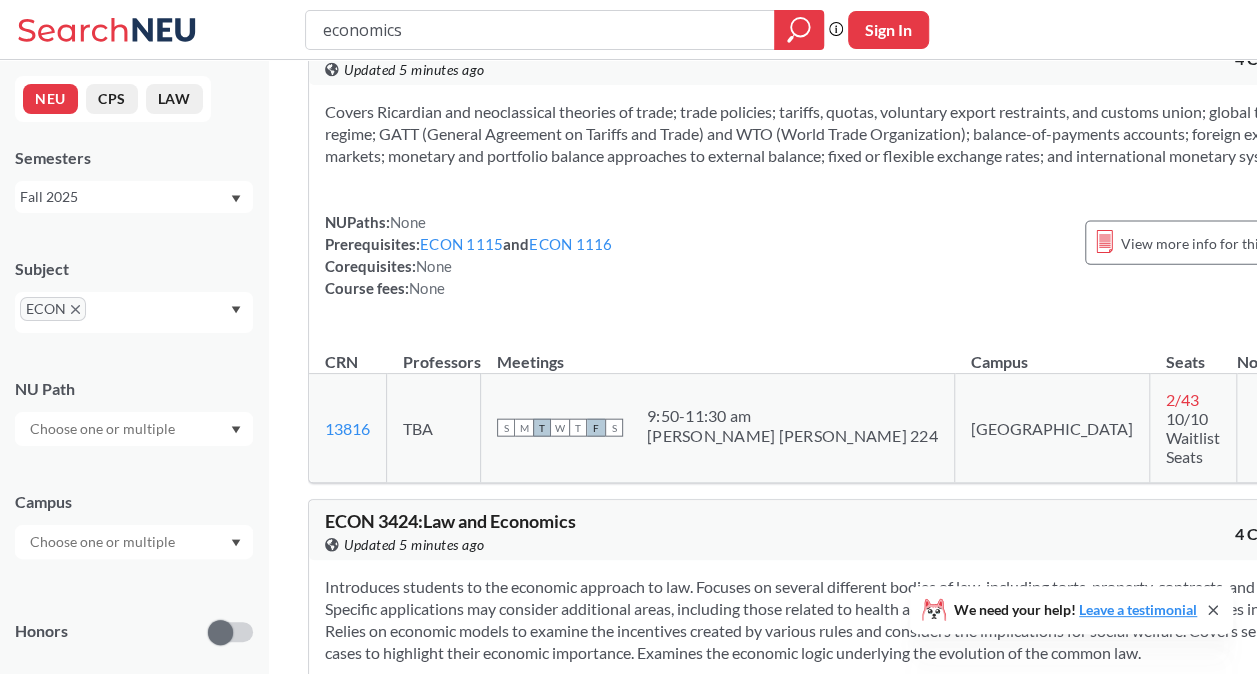 click at bounding box center [120, 316] 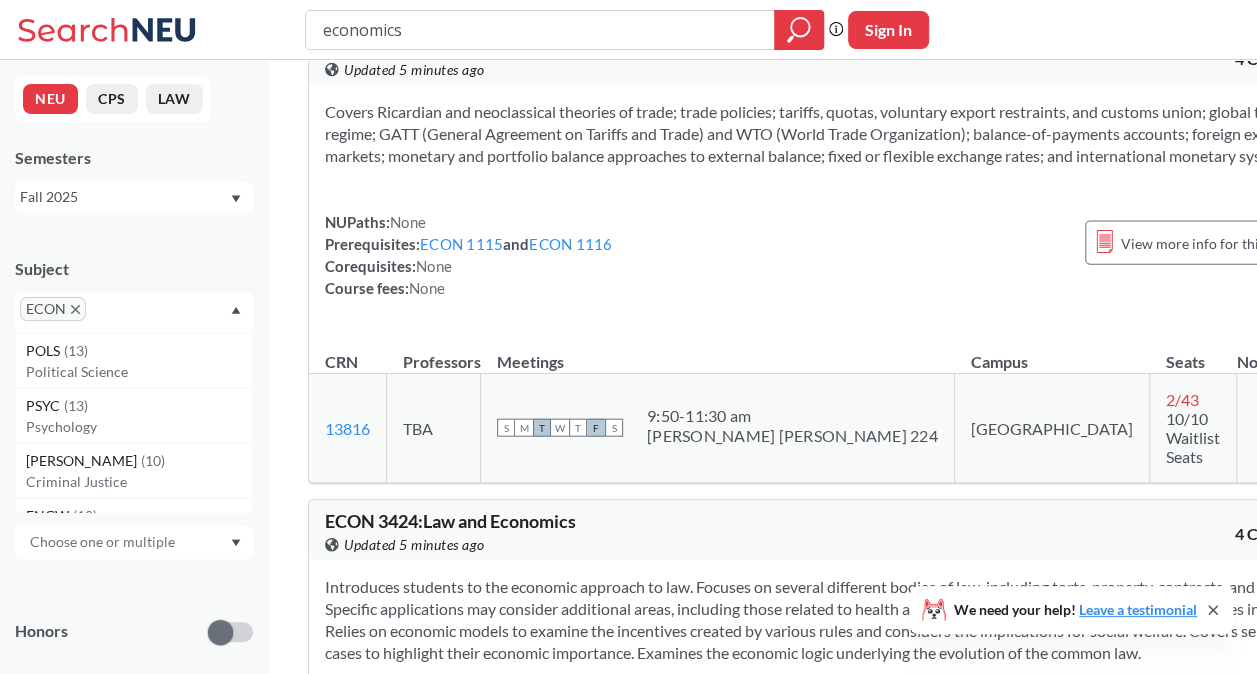 click 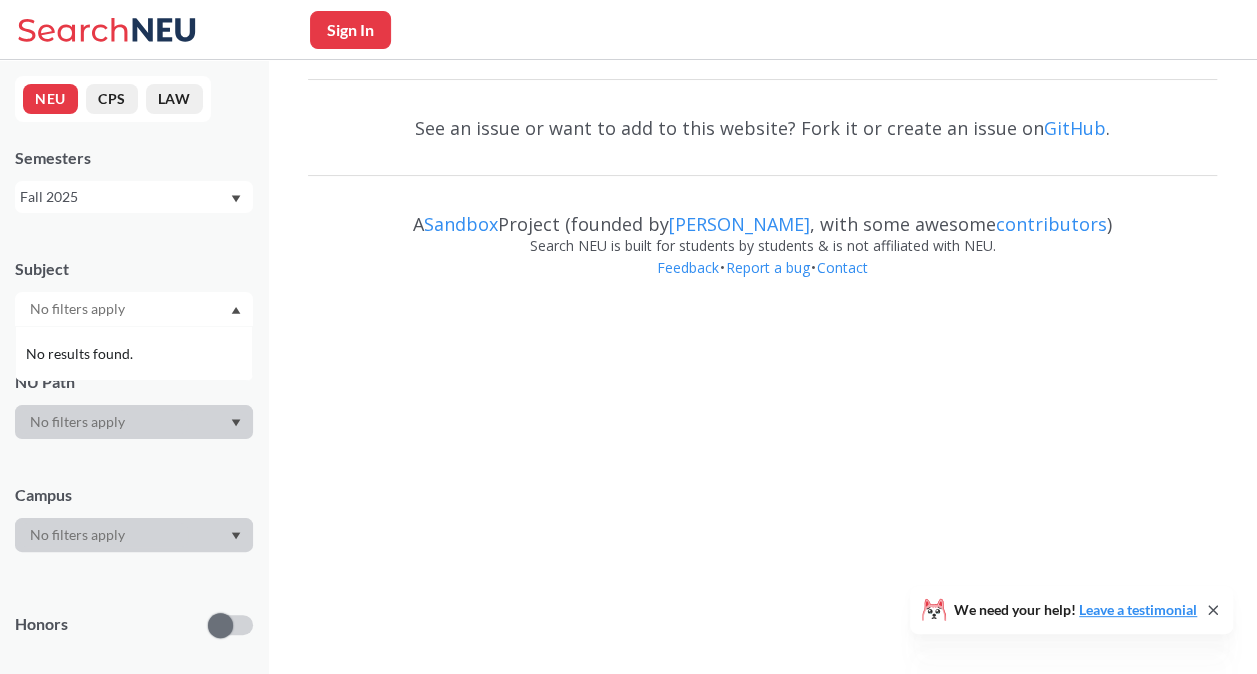 scroll, scrollTop: 0, scrollLeft: 0, axis: both 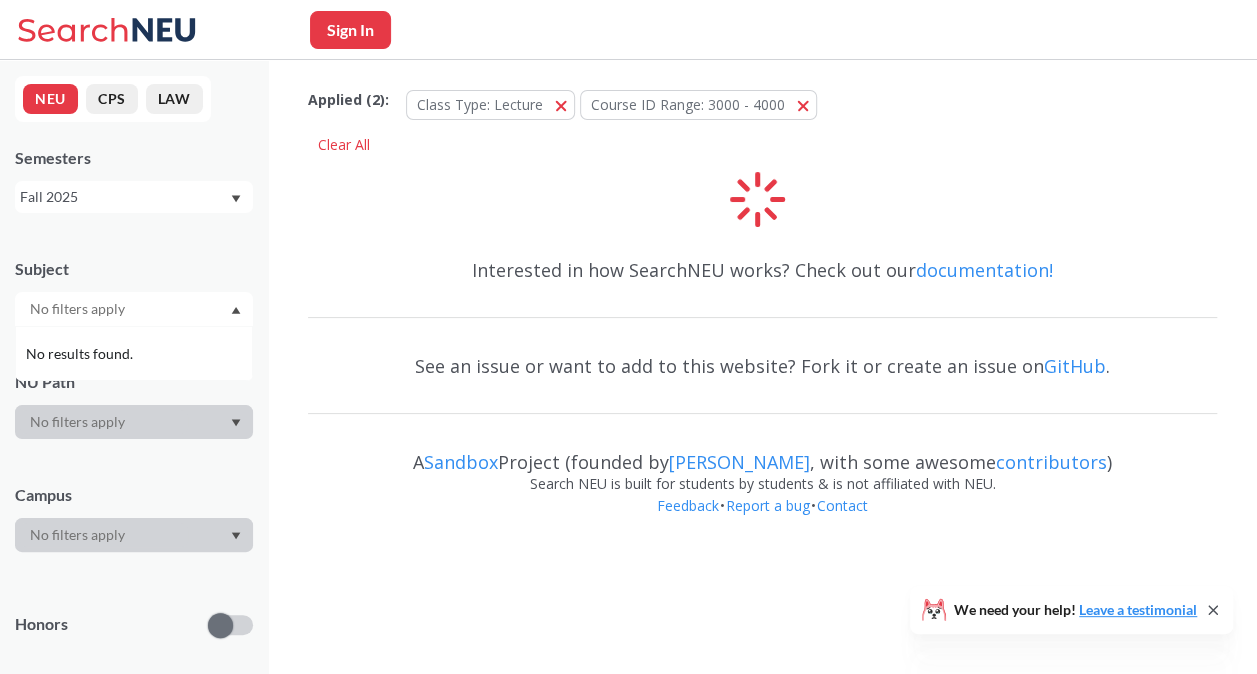 click at bounding box center (104, 309) 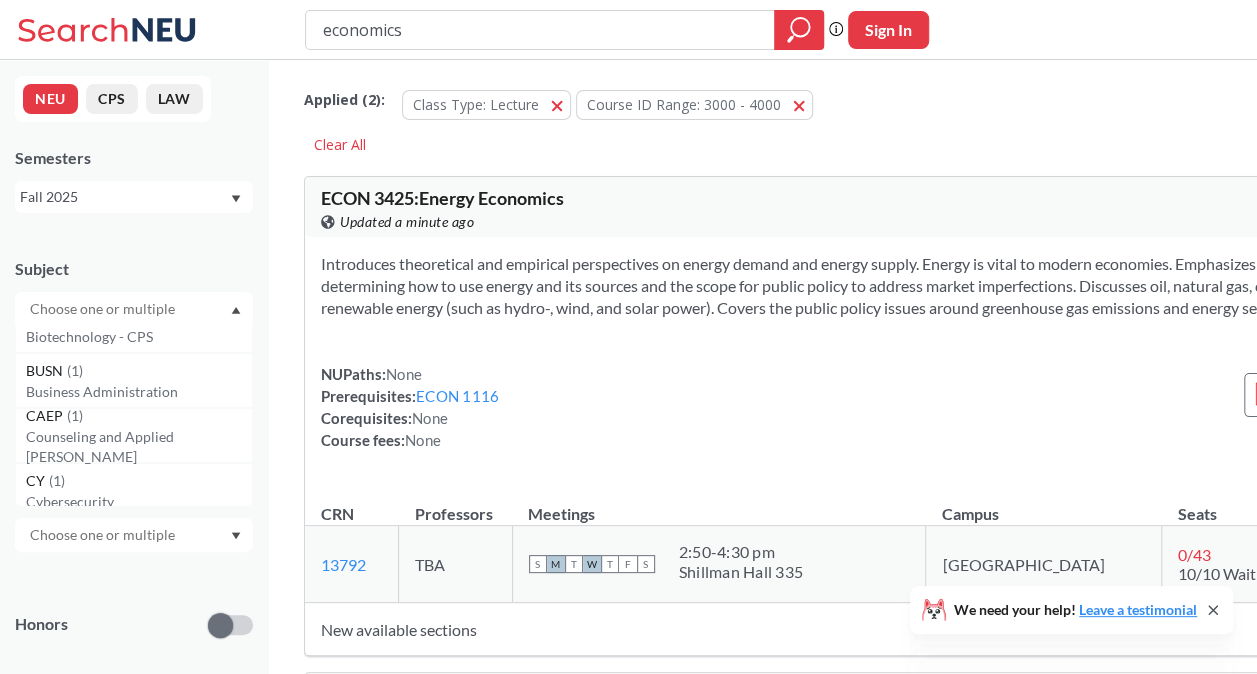 scroll, scrollTop: 3900, scrollLeft: 0, axis: vertical 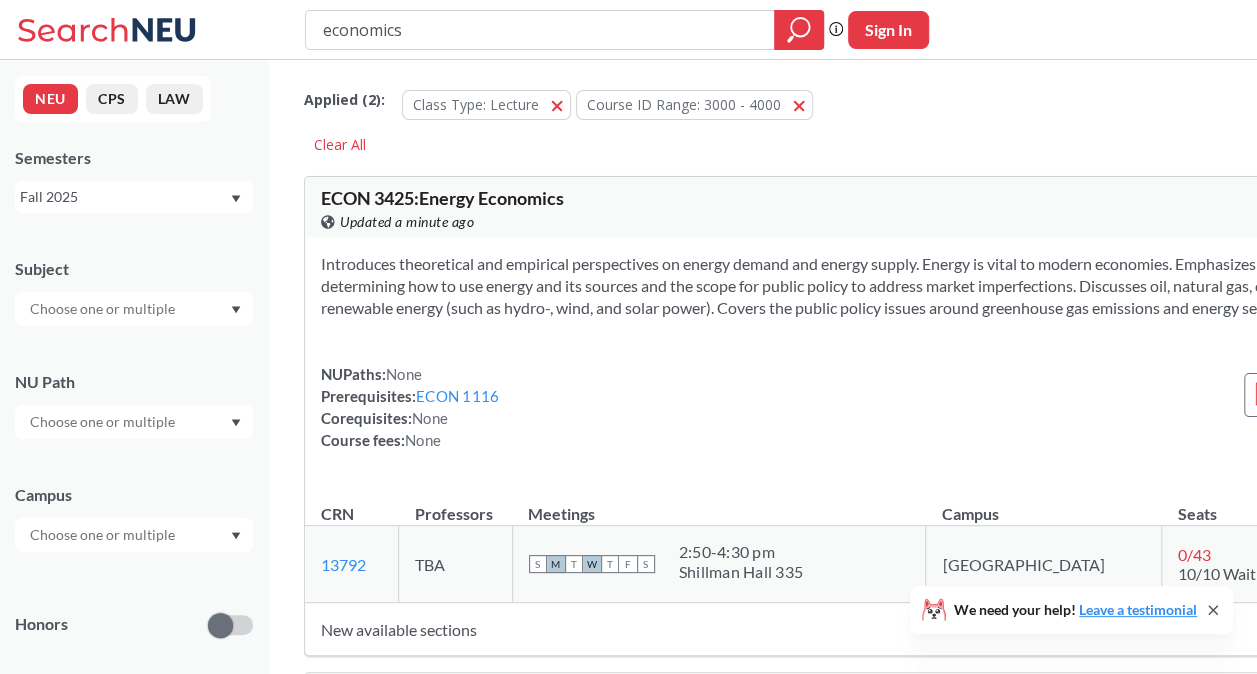 click on "Subject" at bounding box center [134, 269] 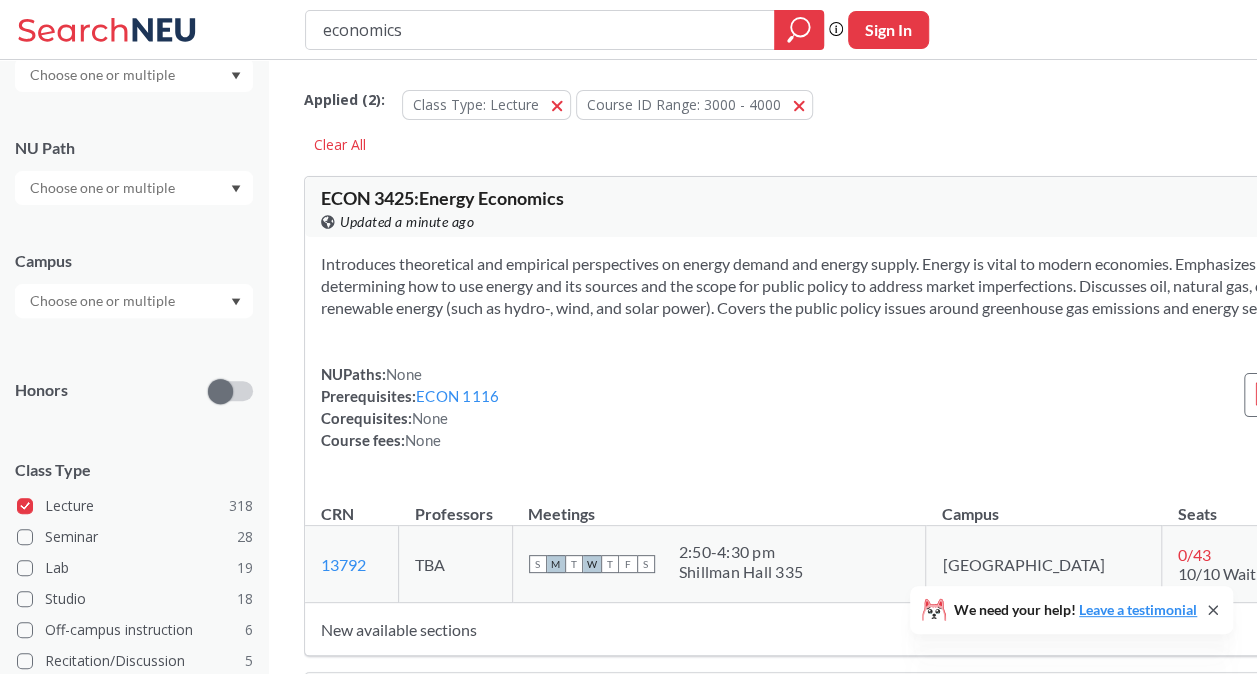 scroll, scrollTop: 496, scrollLeft: 0, axis: vertical 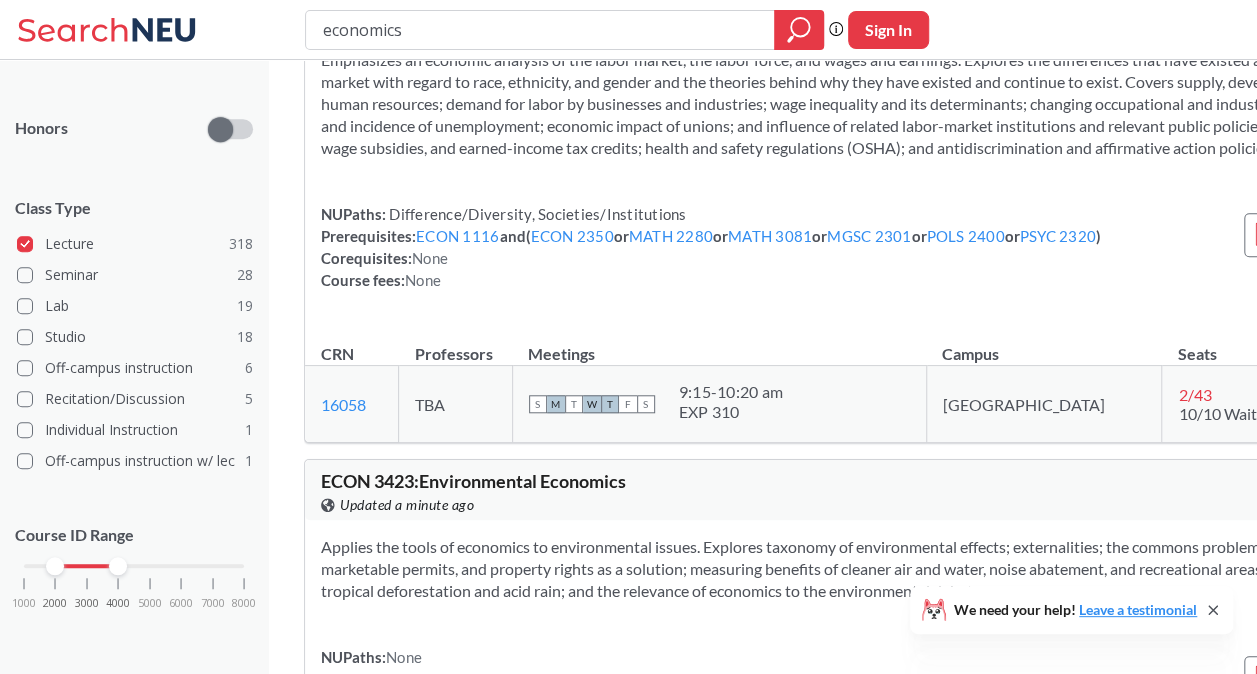 drag, startPoint x: 88, startPoint y: 564, endPoint x: 0, endPoint y: 545, distance: 90.02777 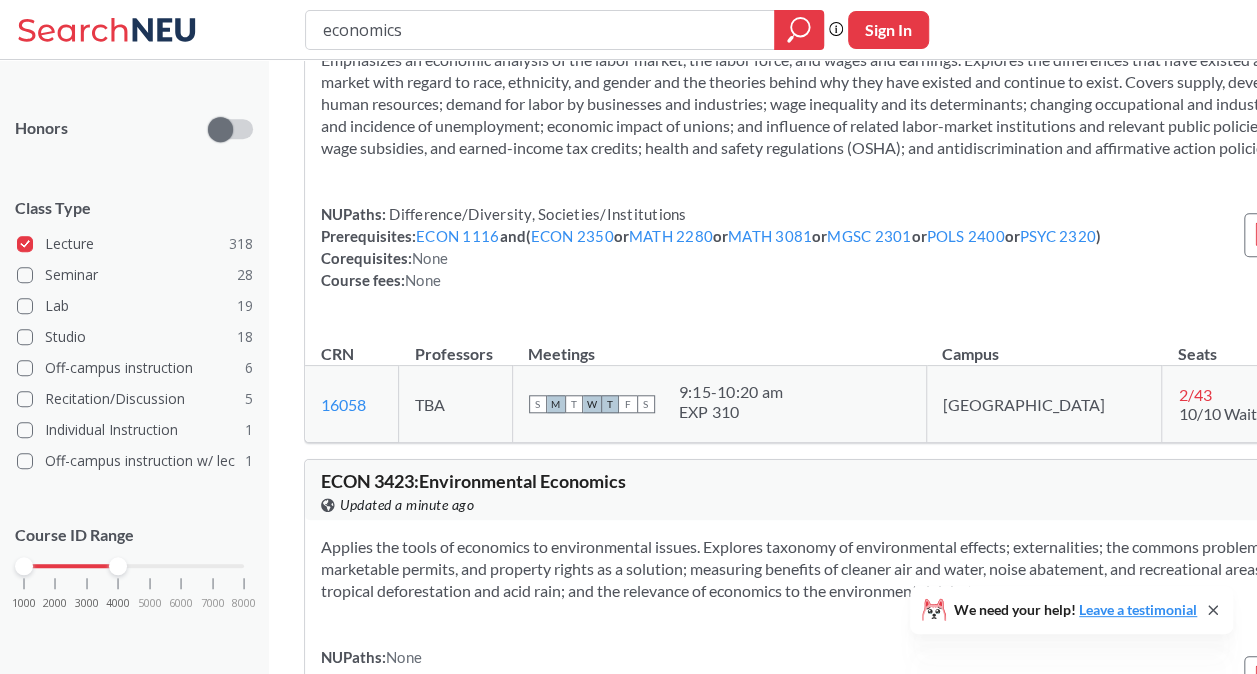 scroll, scrollTop: 0, scrollLeft: 0, axis: both 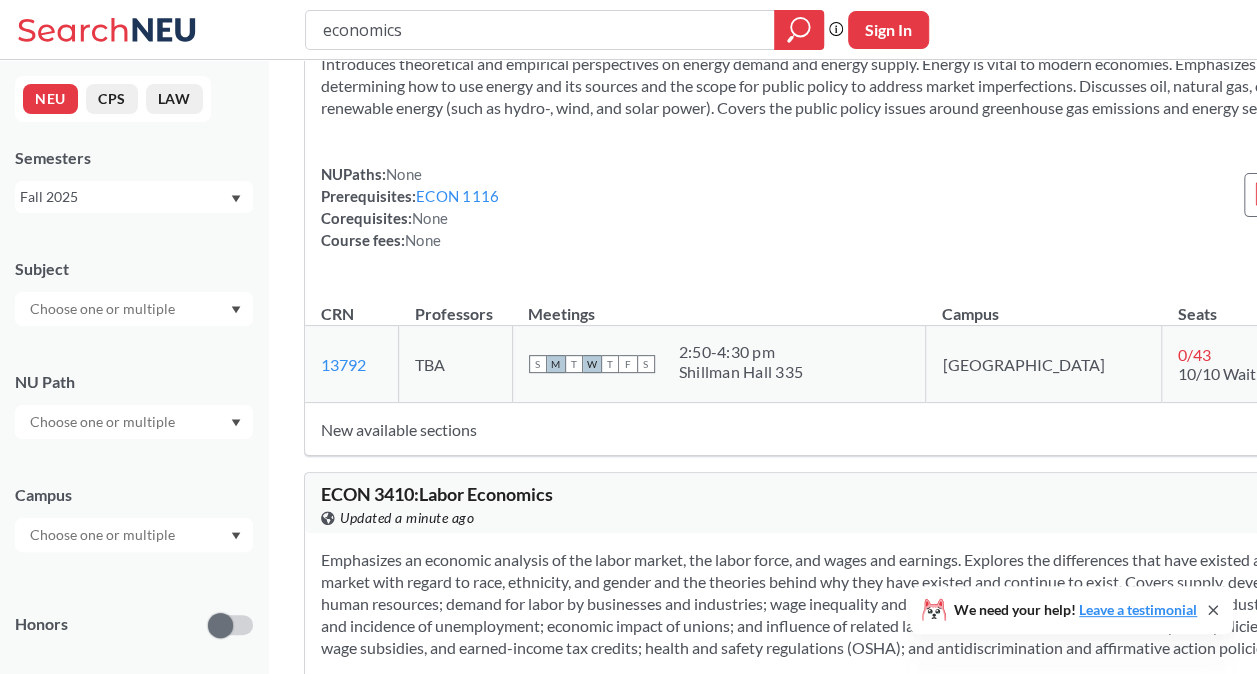 click at bounding box center (104, 309) 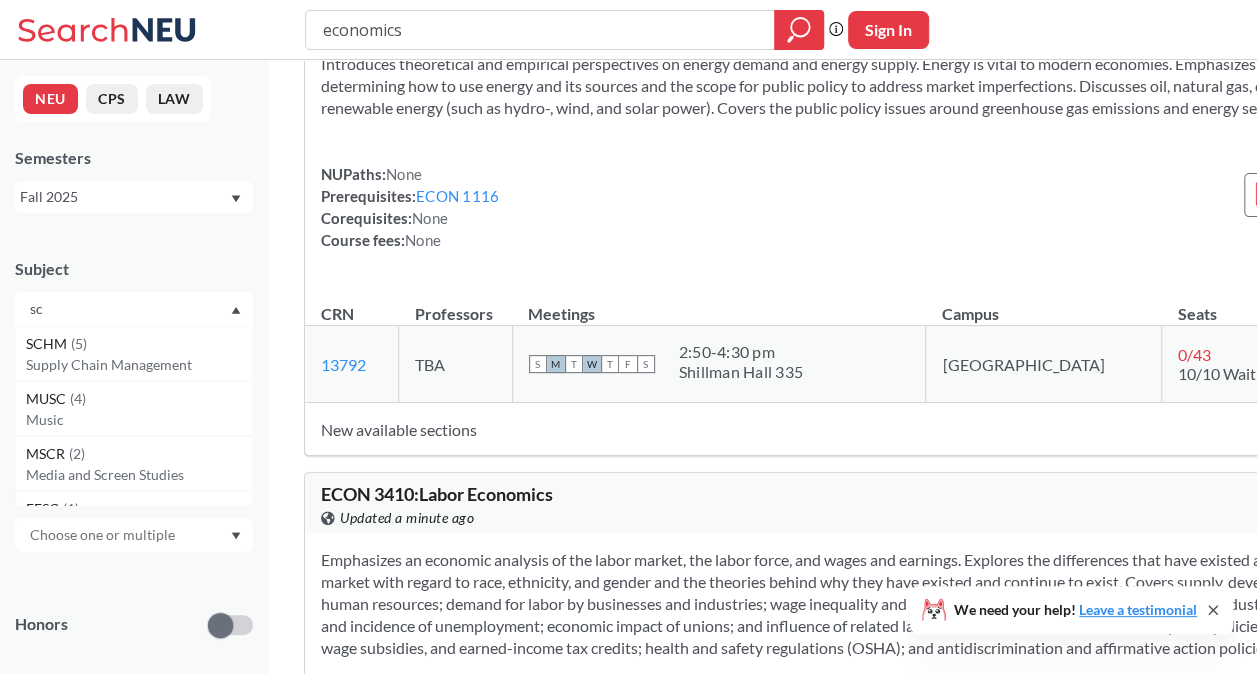 type on "sc" 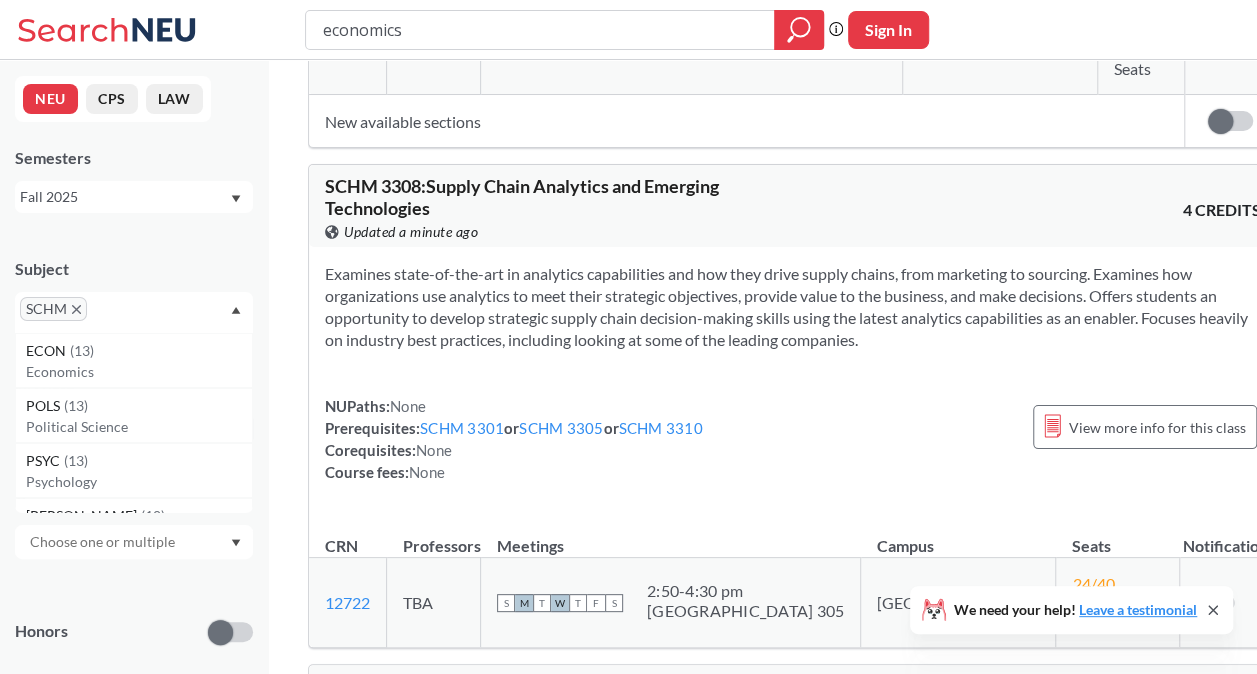scroll, scrollTop: 1300, scrollLeft: 0, axis: vertical 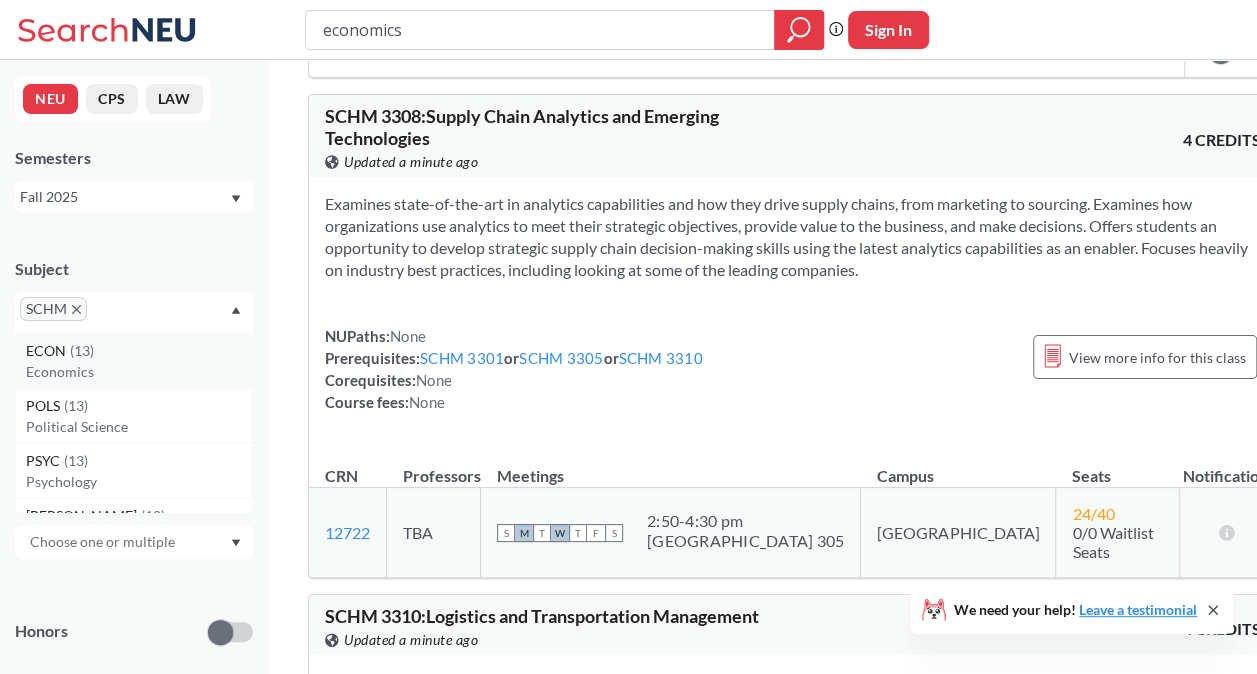 click on "( 13 )" at bounding box center (82, 350) 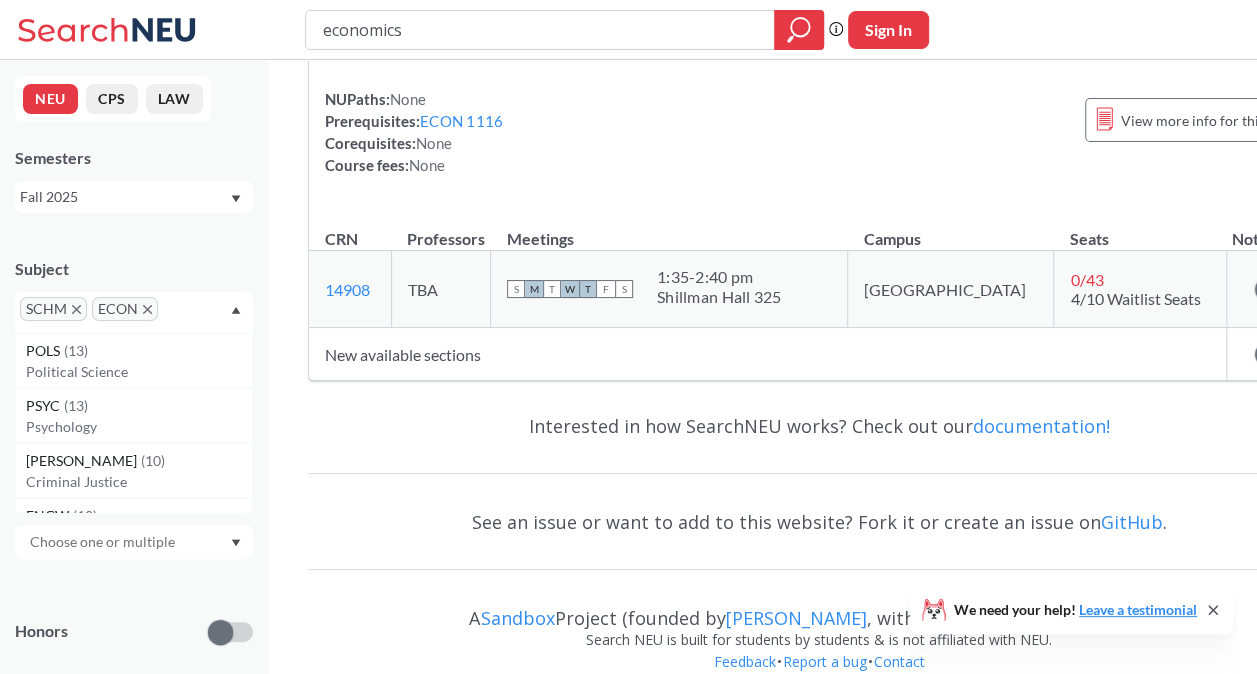 scroll, scrollTop: 8900, scrollLeft: 0, axis: vertical 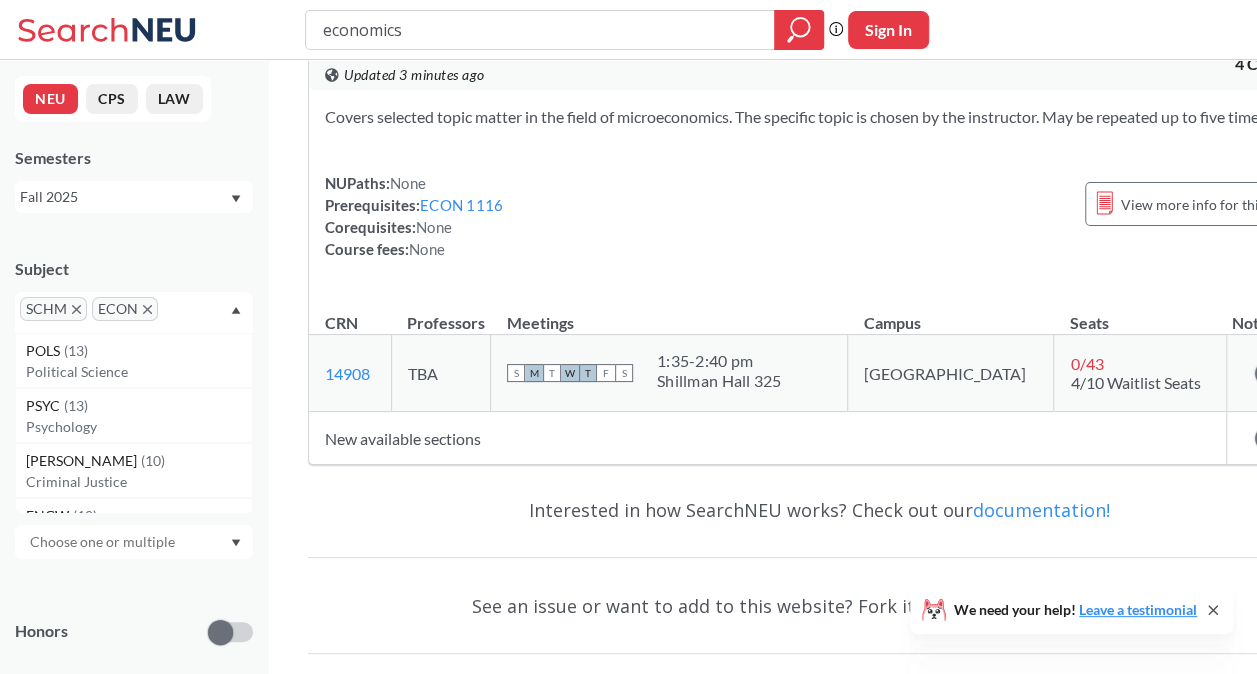 click on "ECON" at bounding box center (125, 309) 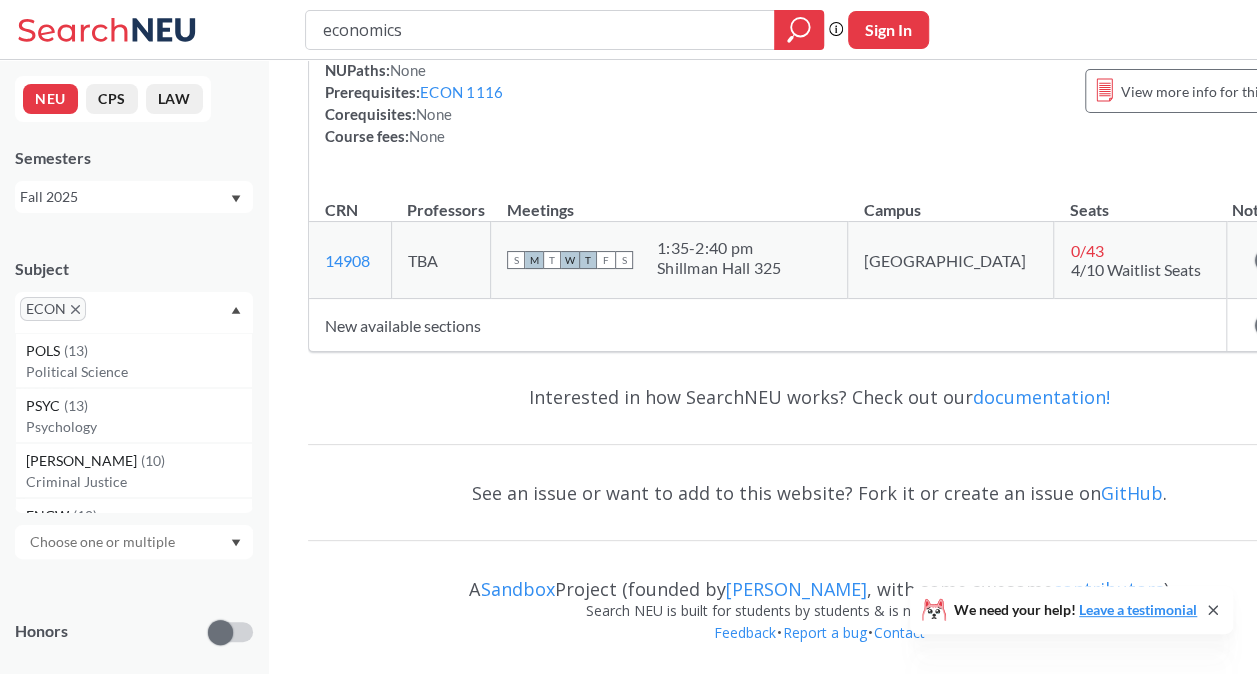 click 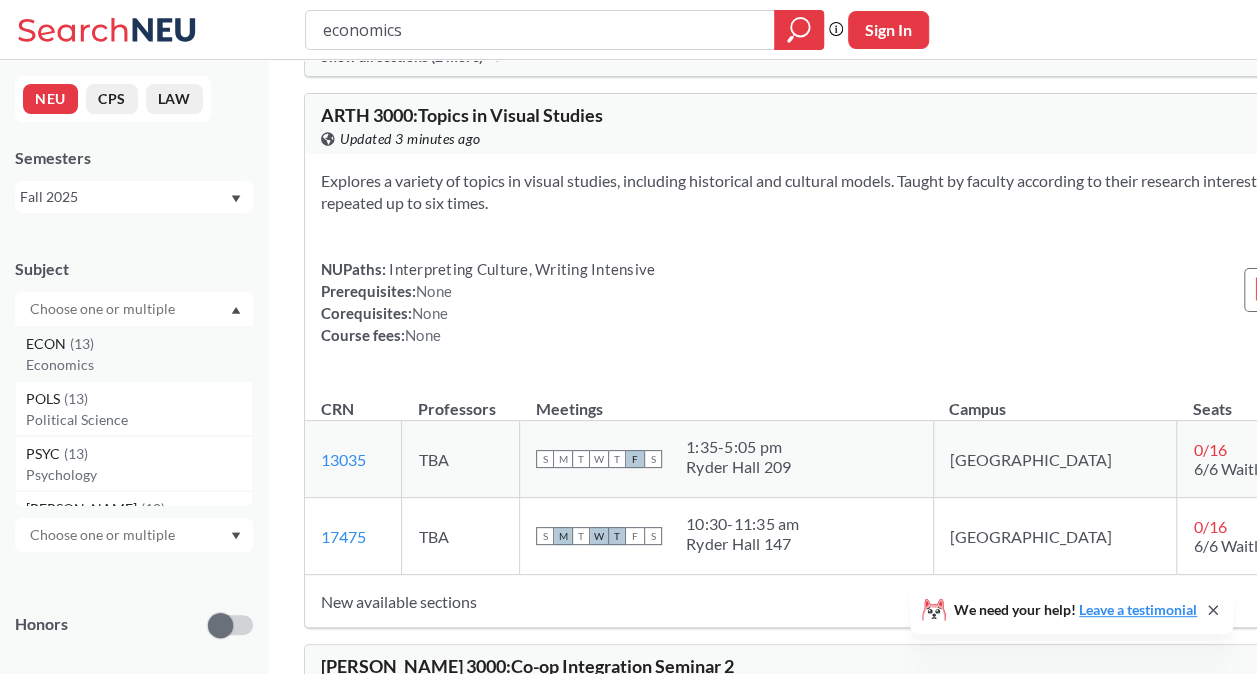 scroll, scrollTop: 6396, scrollLeft: 0, axis: vertical 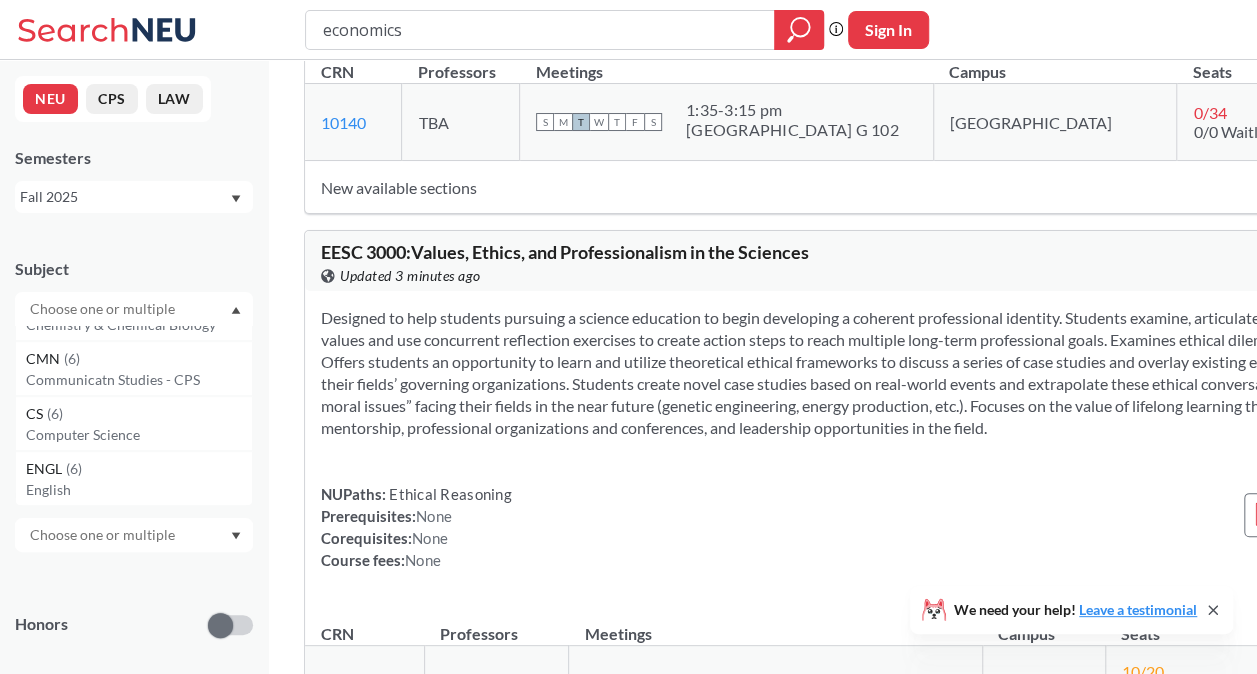 click at bounding box center [104, 309] 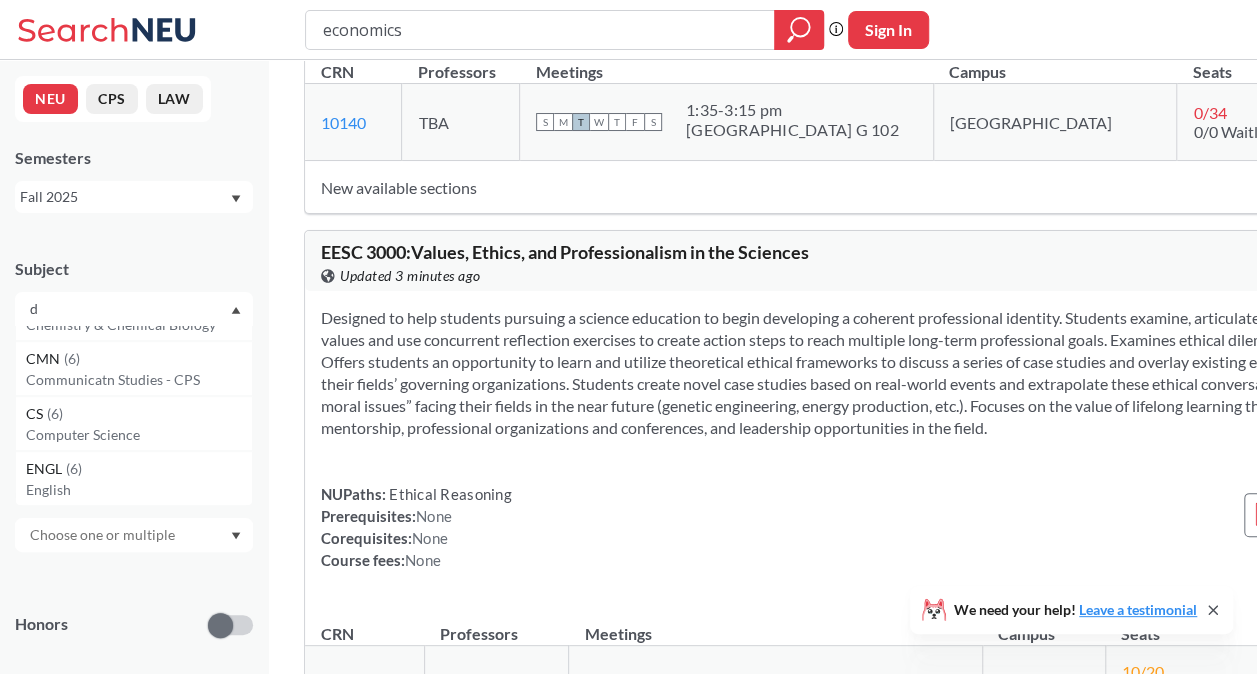 scroll, scrollTop: 0, scrollLeft: 0, axis: both 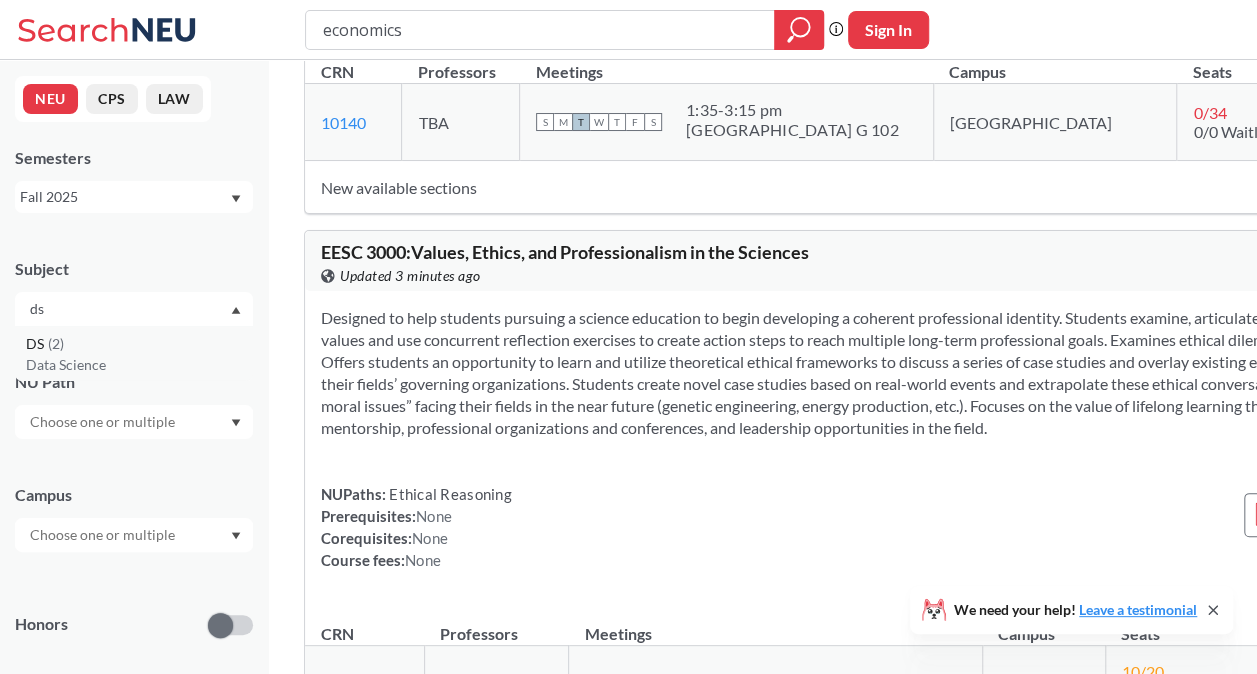 type on "ds" 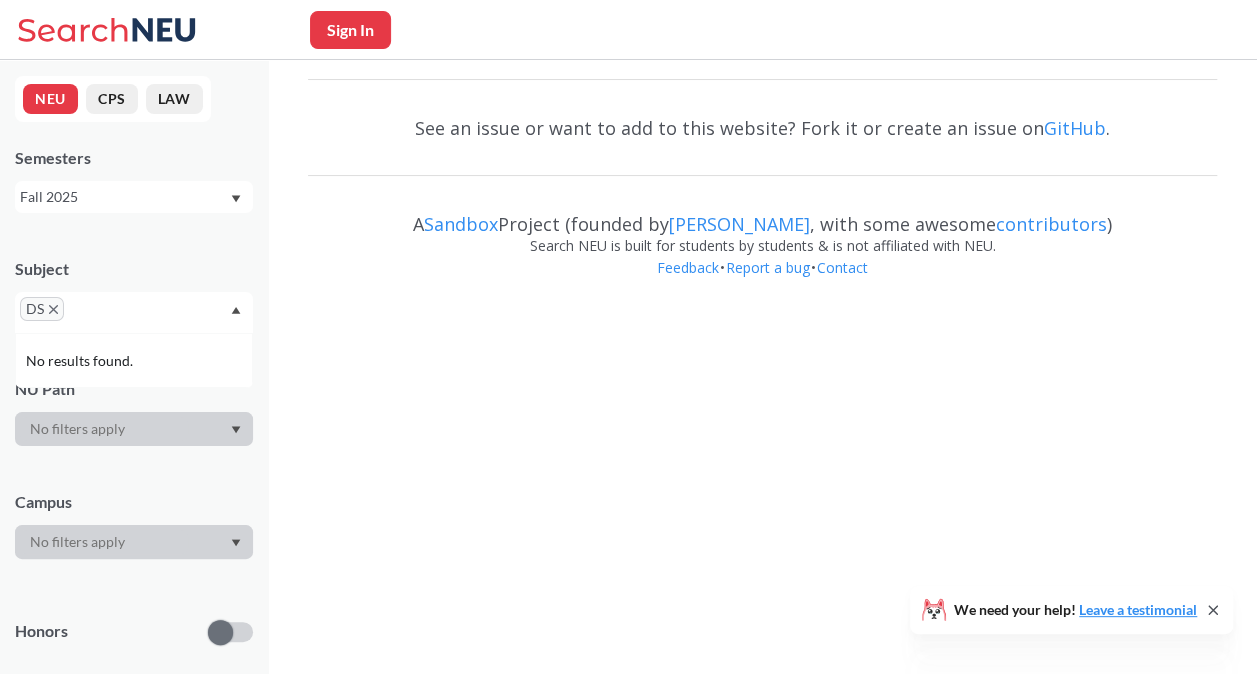 scroll, scrollTop: 0, scrollLeft: 0, axis: both 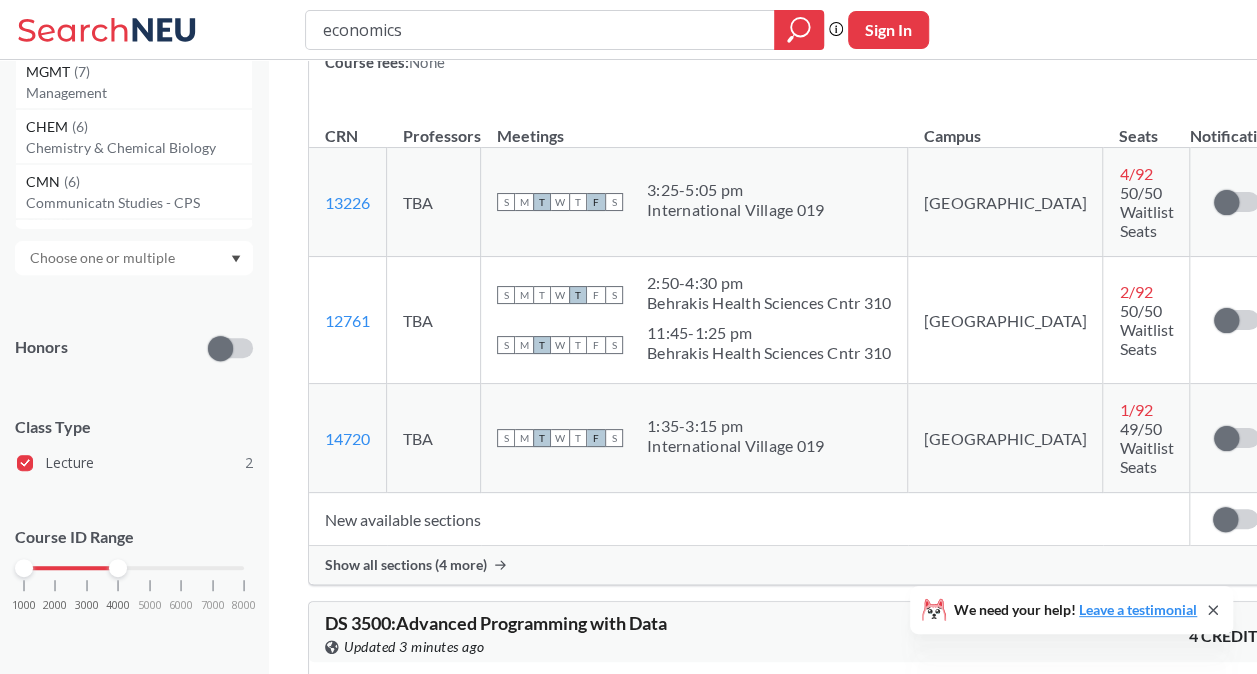 drag, startPoint x: 90, startPoint y: 565, endPoint x: 6, endPoint y: 582, distance: 85.70297 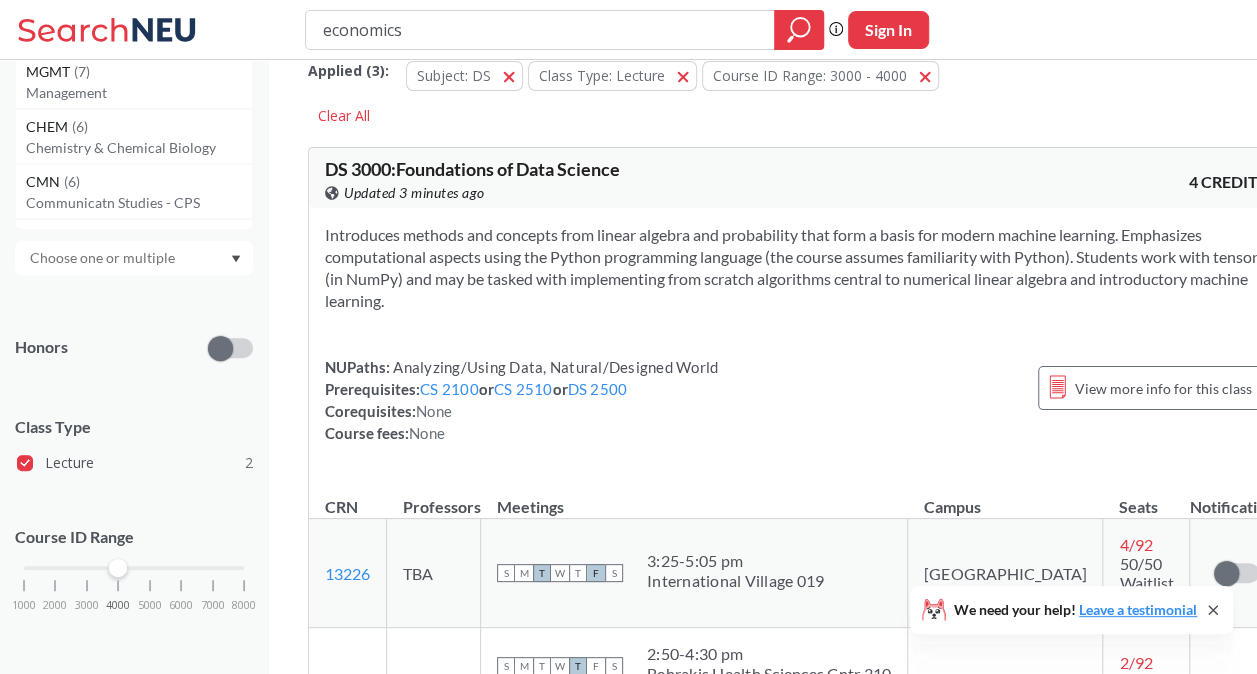 scroll, scrollTop: 0, scrollLeft: 0, axis: both 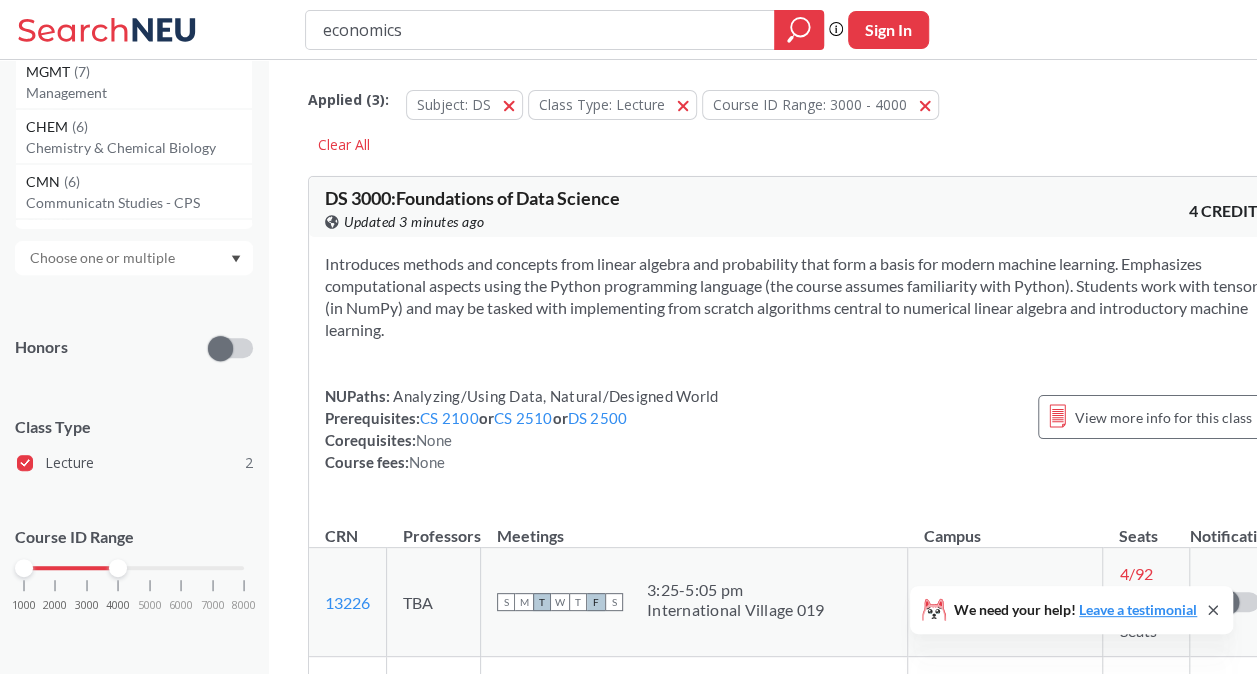 click on "1000 2000 3000 4000 5000 6000 7000 8000" at bounding box center [134, 606] 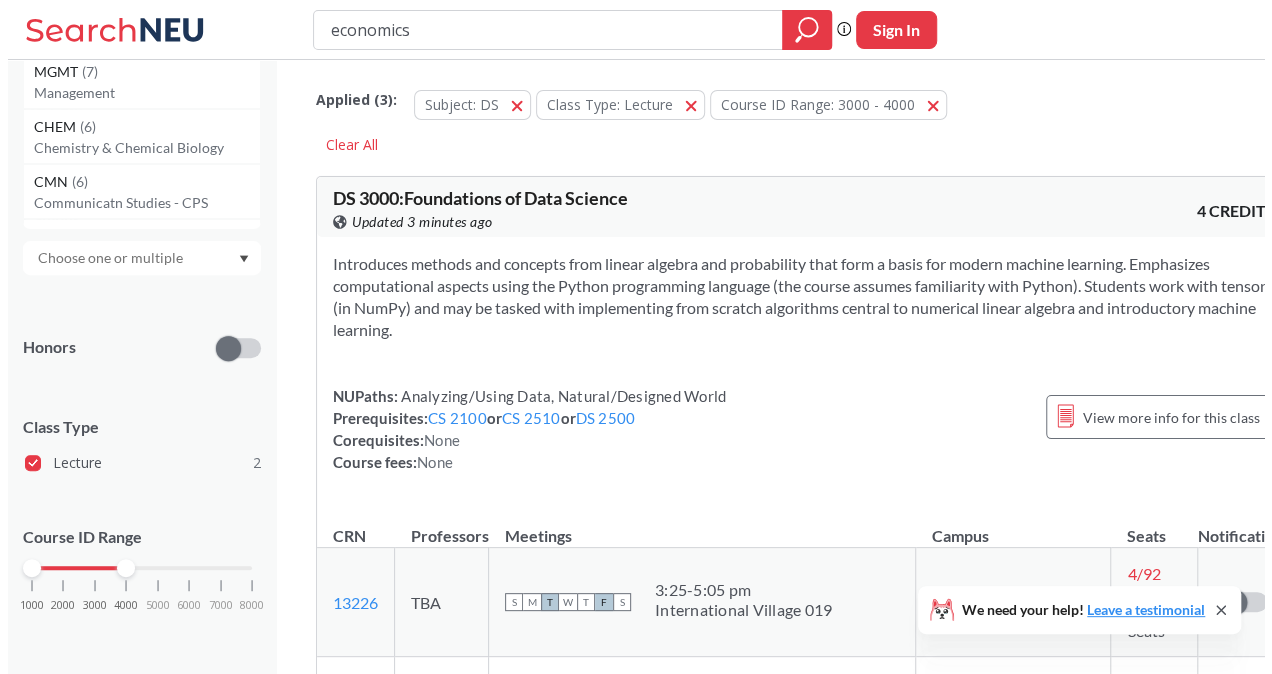 scroll, scrollTop: 0, scrollLeft: 0, axis: both 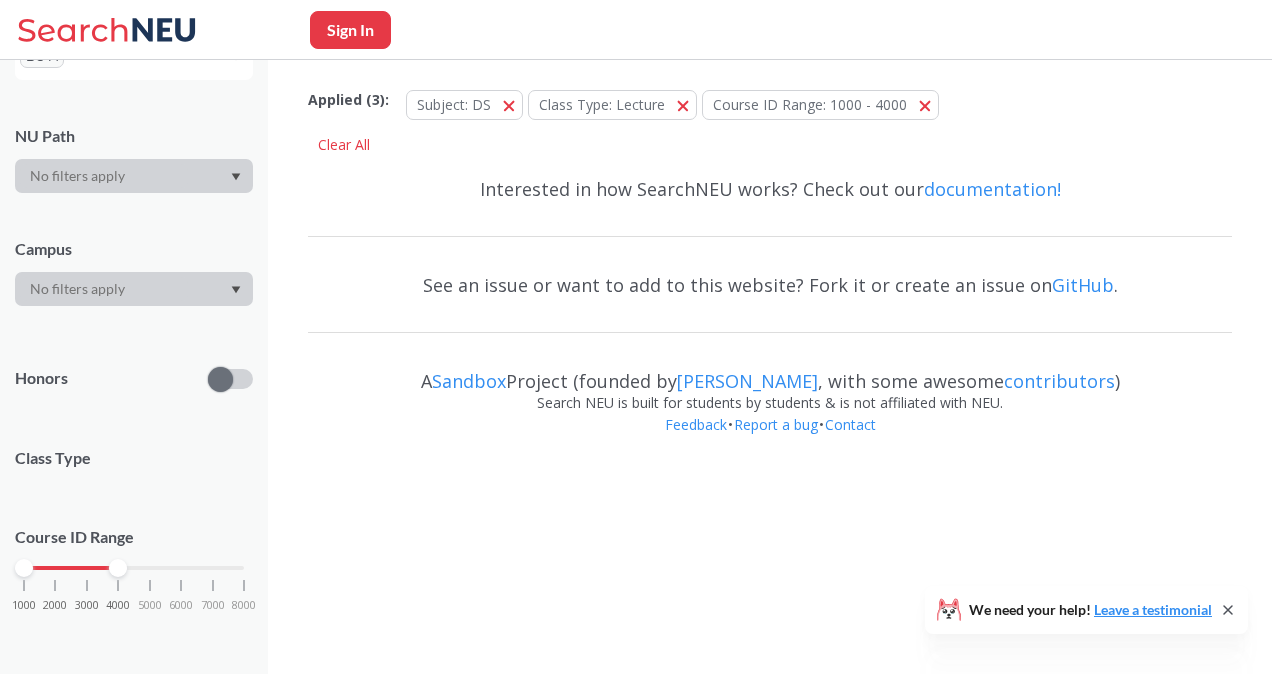 click on "1000 2000 3000 4000 5000 6000 7000 8000" at bounding box center (134, 606) 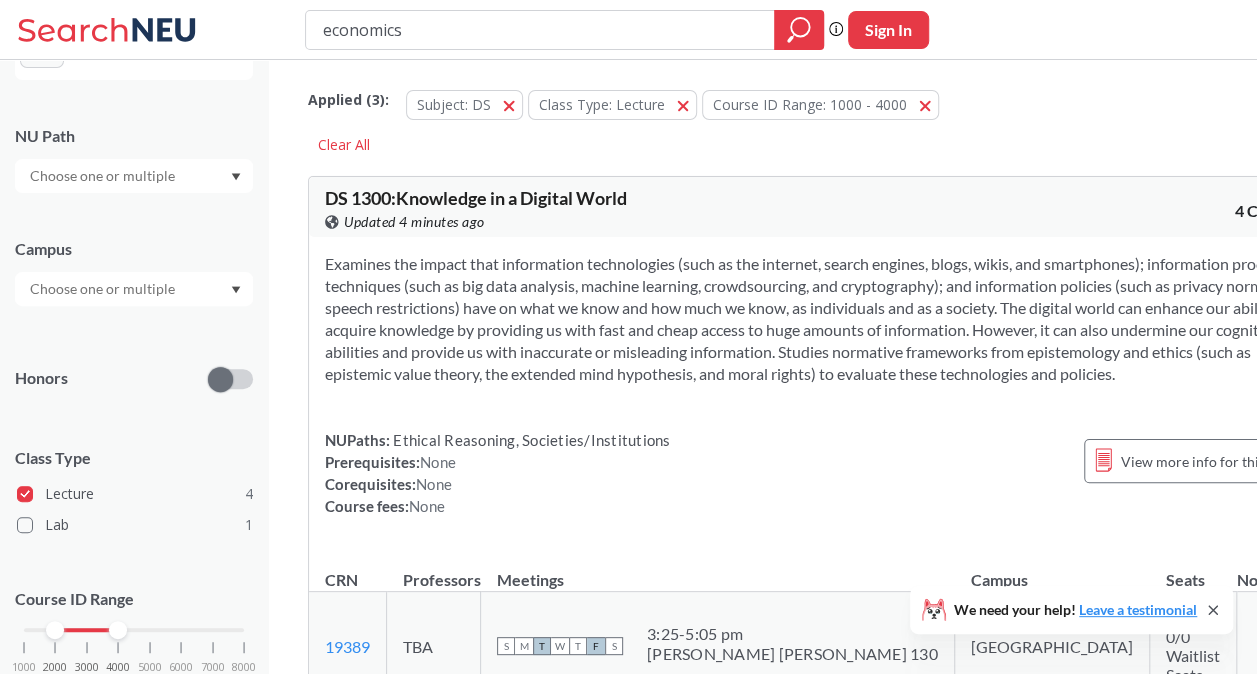 drag, startPoint x: 28, startPoint y: 626, endPoint x: 51, endPoint y: 622, distance: 23.345236 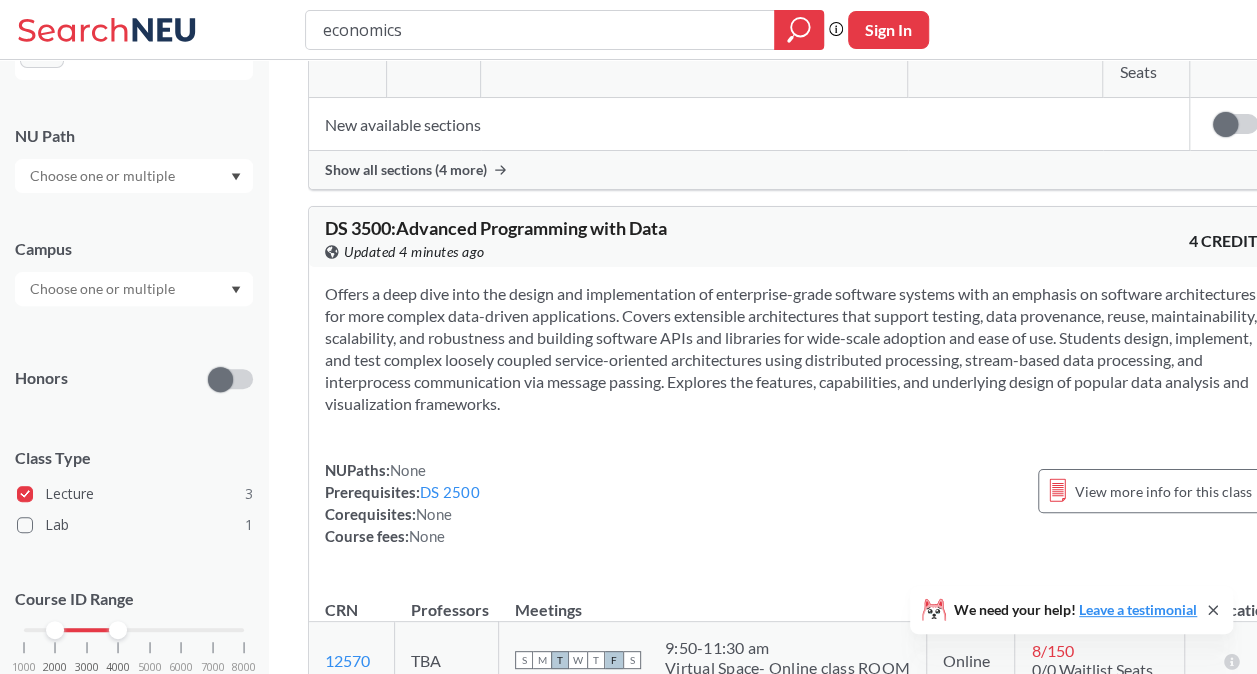 scroll, scrollTop: 1386, scrollLeft: 0, axis: vertical 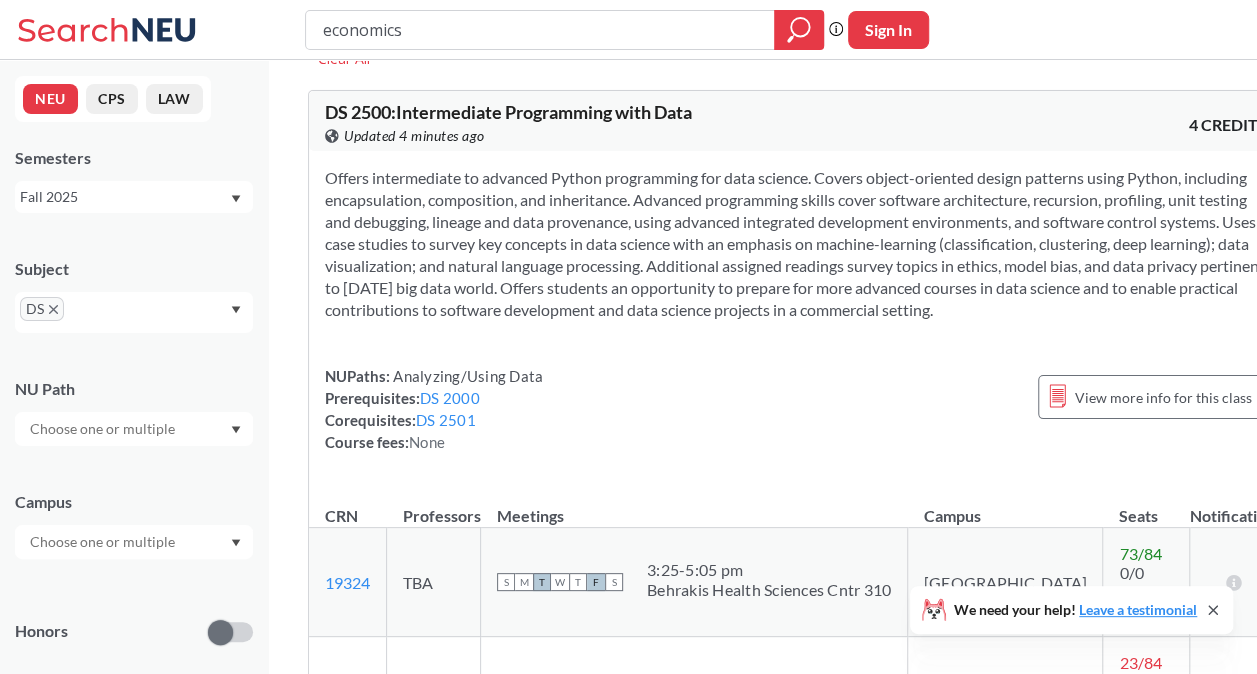 click at bounding box center [98, 316] 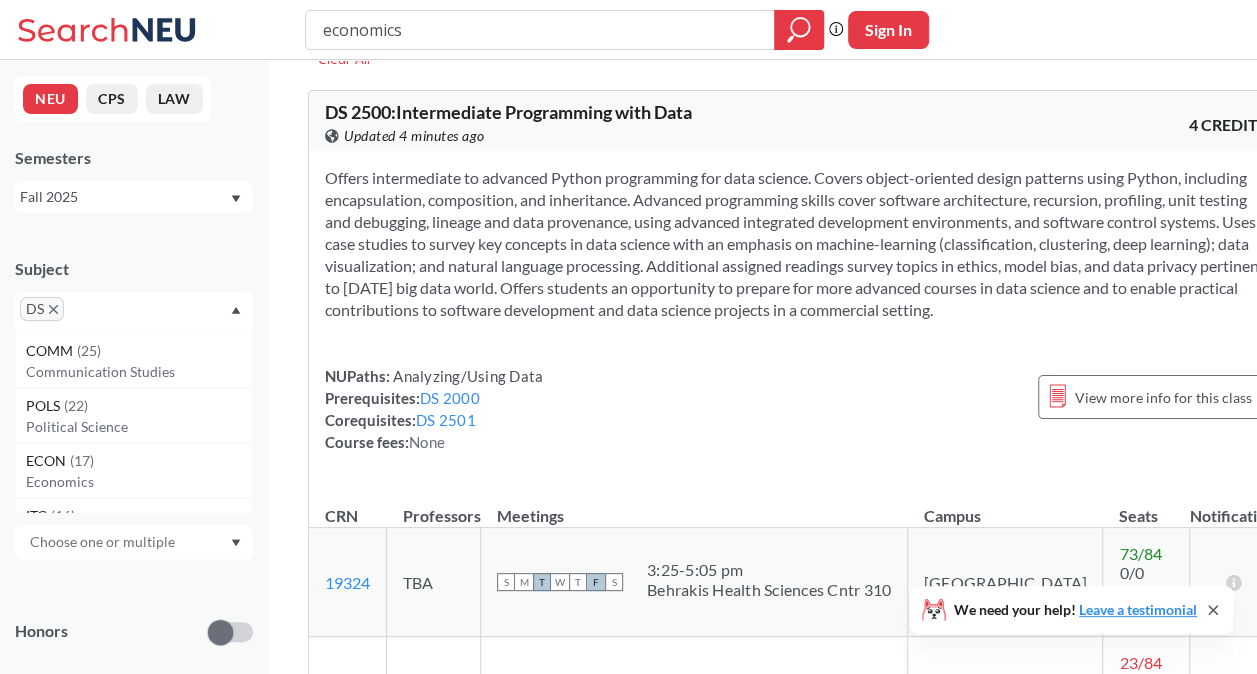click 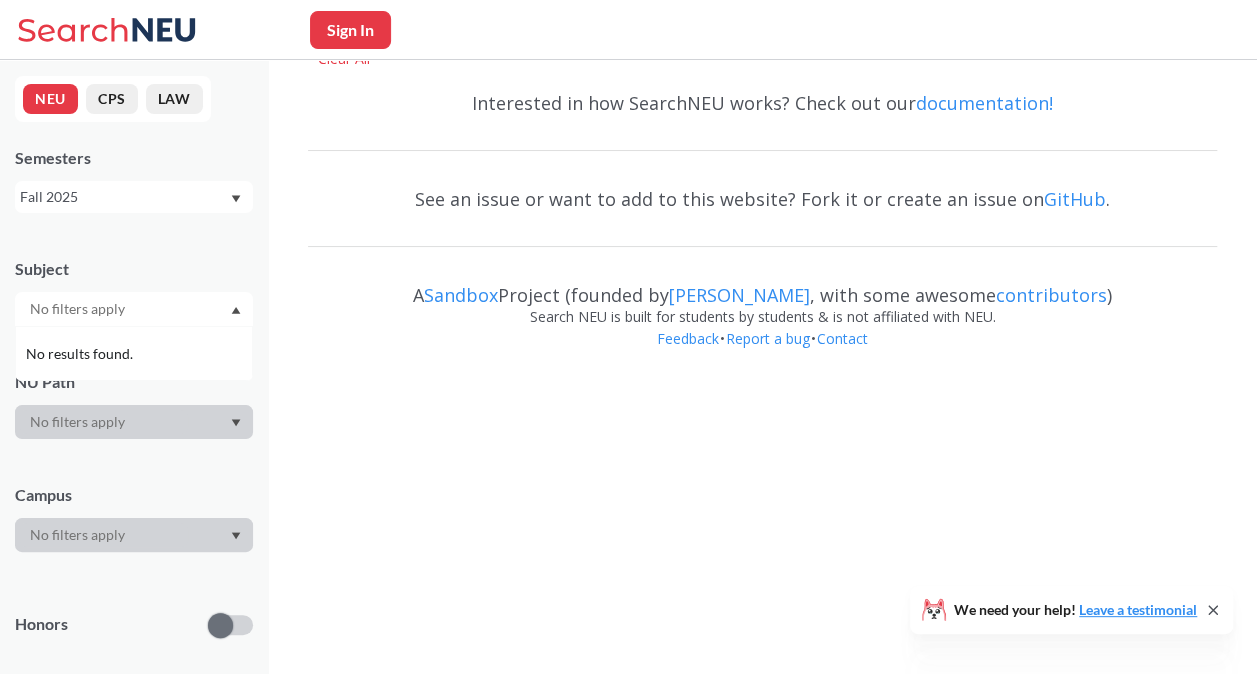 scroll, scrollTop: 0, scrollLeft: 0, axis: both 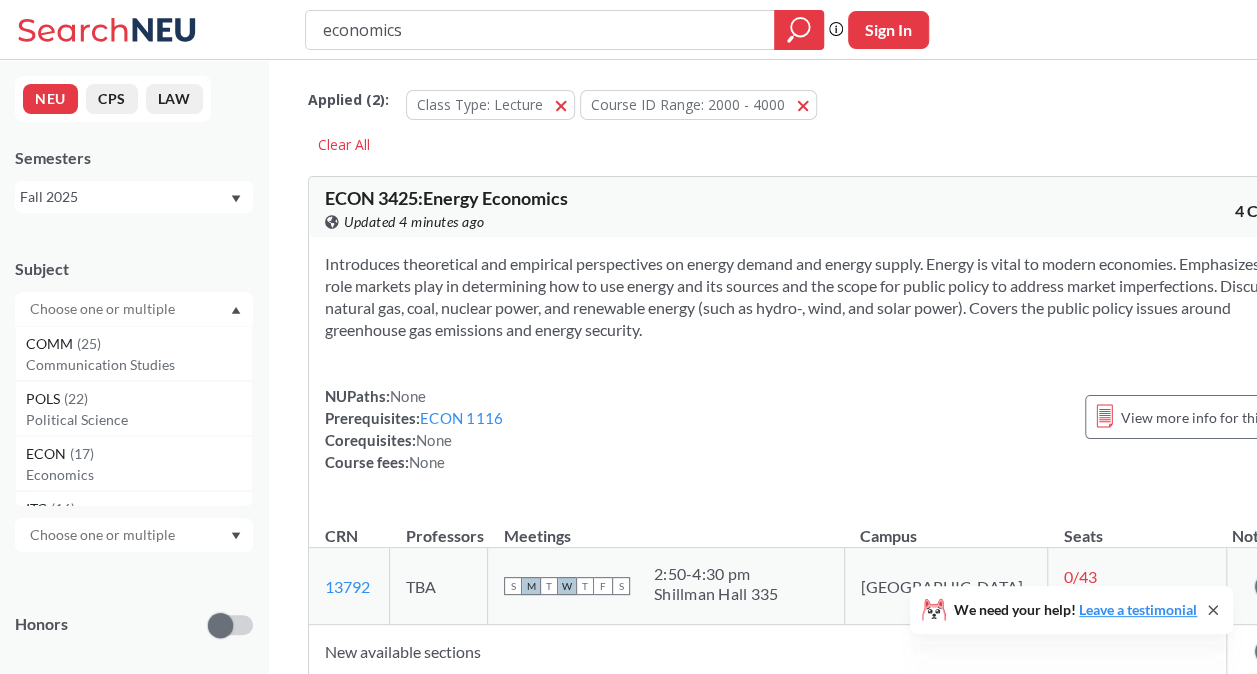 click at bounding box center [104, 309] 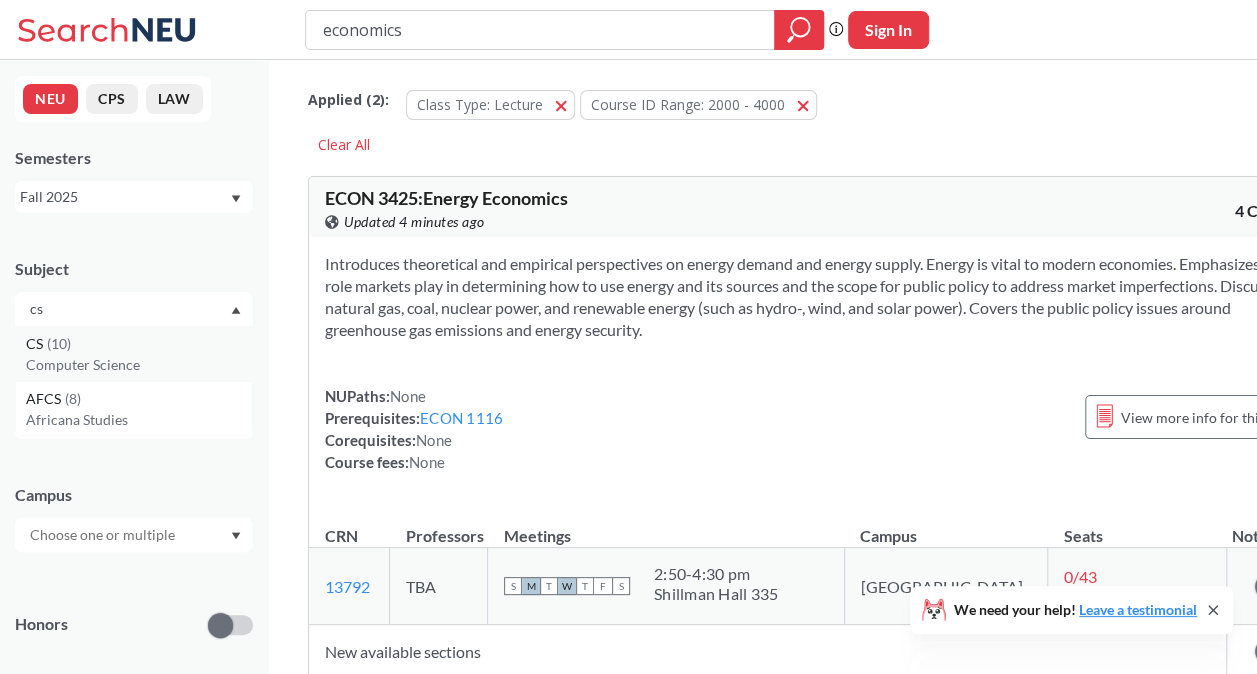 type on "cs" 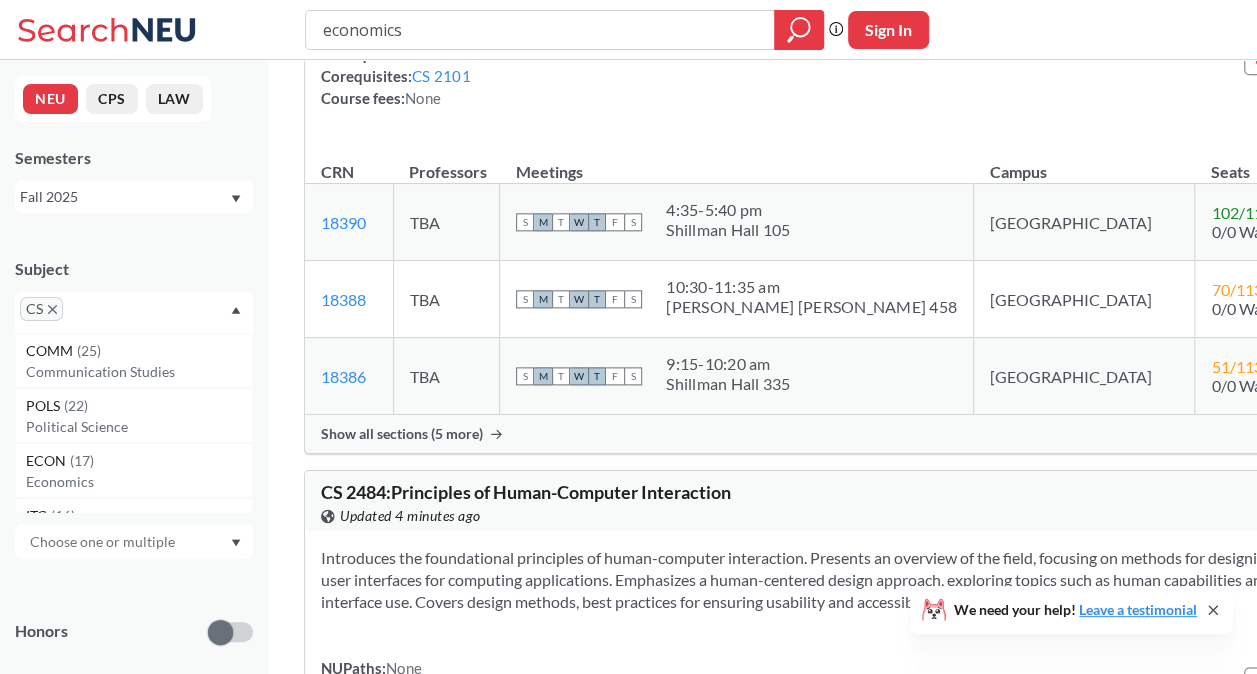 scroll, scrollTop: 1100, scrollLeft: 0, axis: vertical 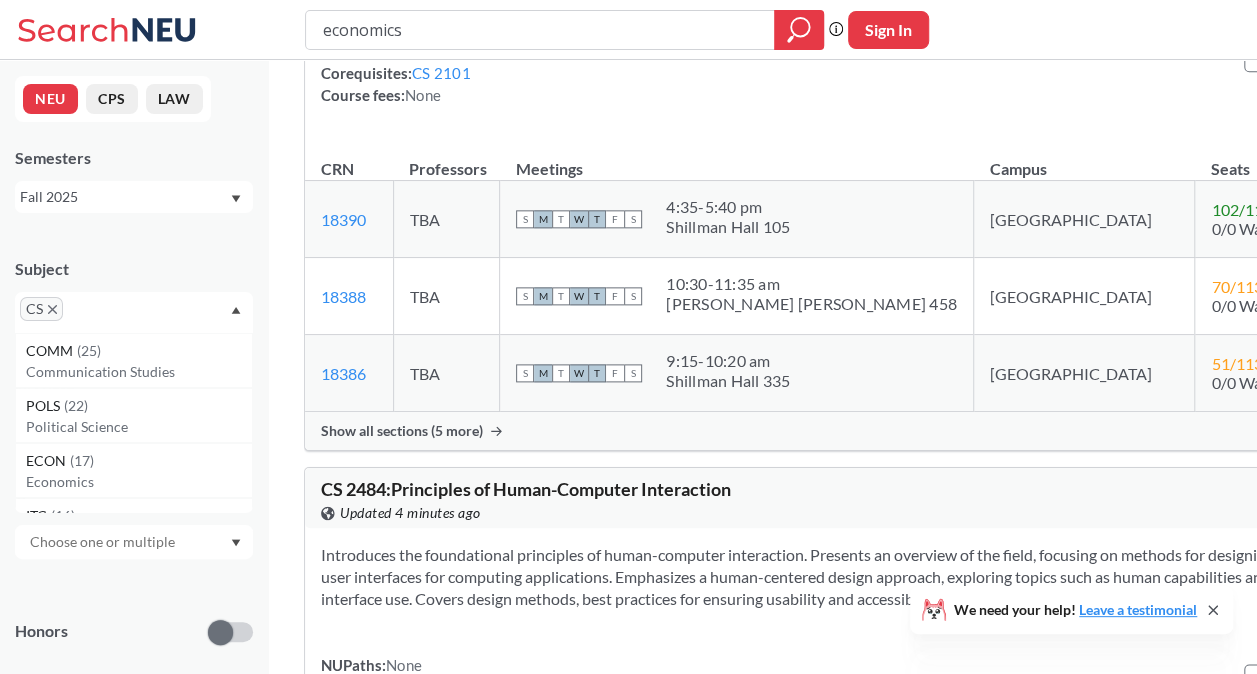click on "Subject CS COMM ( 25 ) Communication Studies POLS ( 22 ) Political Science ECON ( 17 ) Economics ITC ( 16 ) Information Tech - CPS [PERSON_NAME] ( 15 ) Criminal Justice EECE ( 15 ) Electrical and Comp Engineerng PSYC ( 15 ) Psychology JRNL ( 14 ) Journalism ENGL ( 13 ) English ENVR ( 13 ) Earth & Environmental Sciences HIST ( 13 ) History BIOL ( 12 ) Biology CIVE ( 12 ) Civil & Environmental Engineer MATH ( 12 ) Mathematics MUSC ( 12 ) Music NRSG ( 12 ) Nursing CHEM ( 11 ) Chemistry & Chemical Biology PHIL ( 11 ) Philosophy ENGW ( 10 ) English Writing ME ( 10 ) Mechanical Engineering MKTG ( 10 ) Marketing HUSV ( 9 ) Human Services AFCS ( 8 ) Africana Studies MSCR ( 8 ) Media and Screen Studies MUSI ( 8 ) Music Industry PSY ( 8 ) Psychology - CPS ACC ( 7 ) Accounting - CPS ARTH ( 7 ) Art - History CMN ( 7 ) Communicatn Studies - CPS EEMB ( 7 ) Ecology, Evolutn & Marine Biol FINA ( 7 ) Finance & Insurance INTB ( 7 ) International Business MGMT ( 7 ) Management SOCL ( 7 ) Sociology SPNS ( 7 ) [DEMOGRAPHIC_DATA] WMNS ( 7 ) ACCT ( 6" at bounding box center [134, 285] 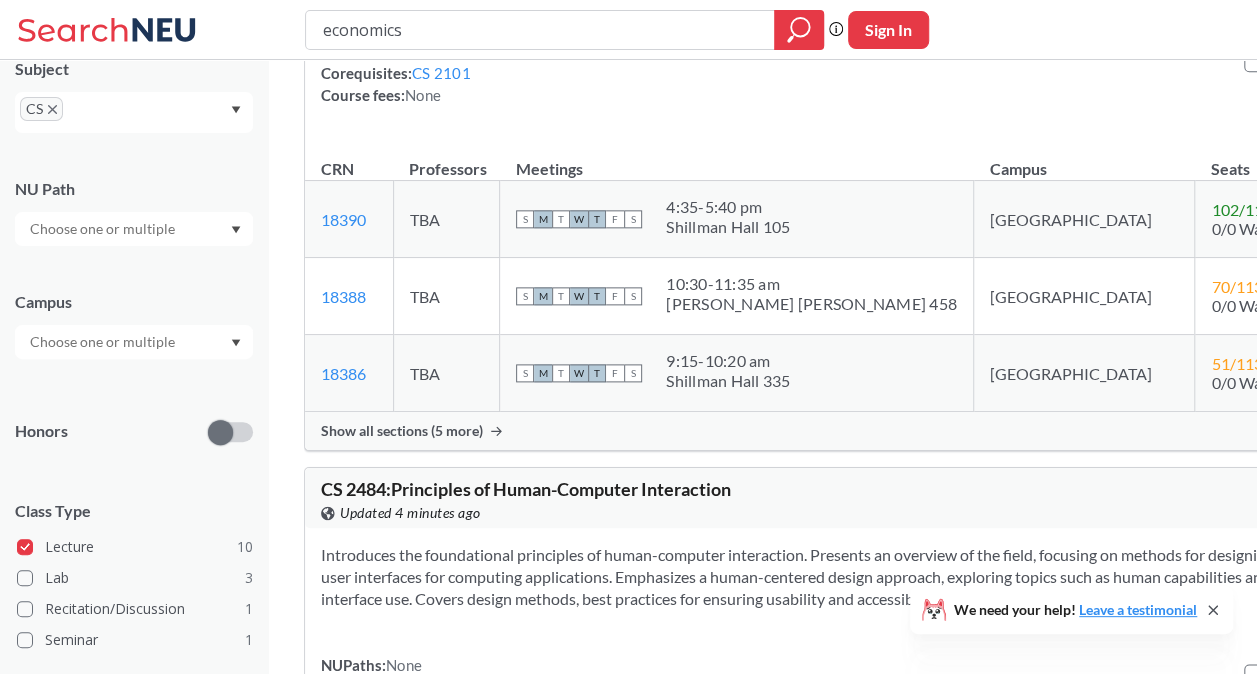 scroll, scrollTop: 377, scrollLeft: 0, axis: vertical 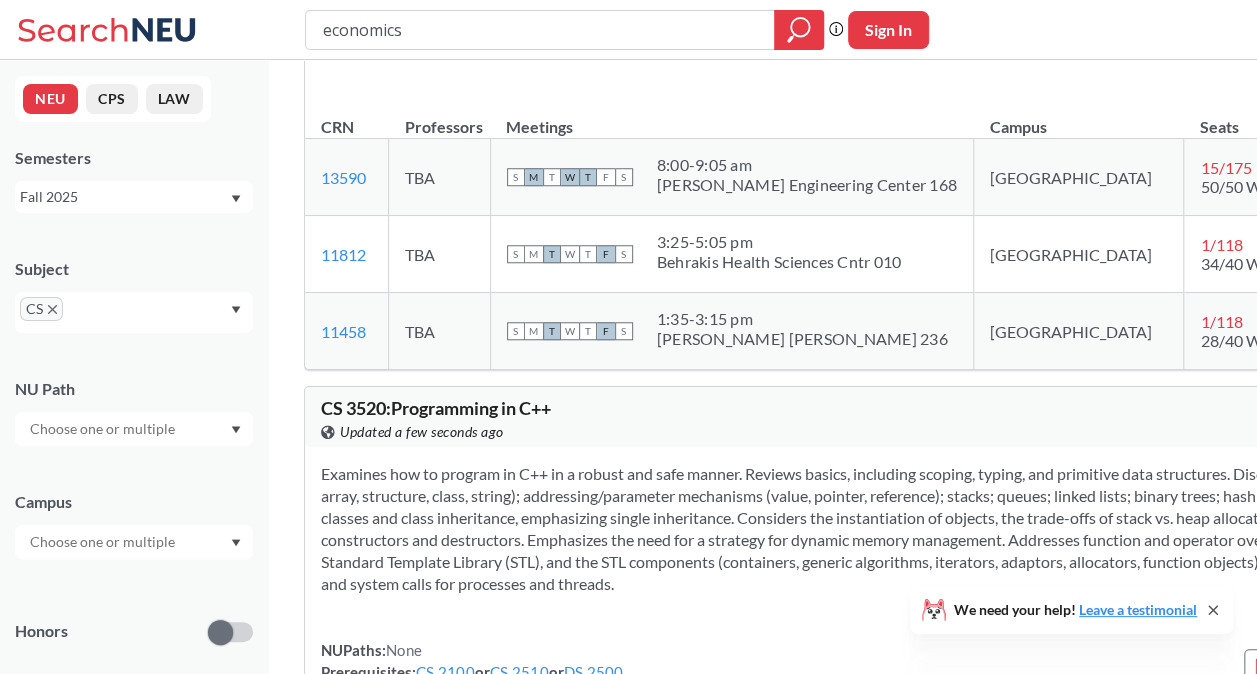click on "CS" at bounding box center [134, 312] 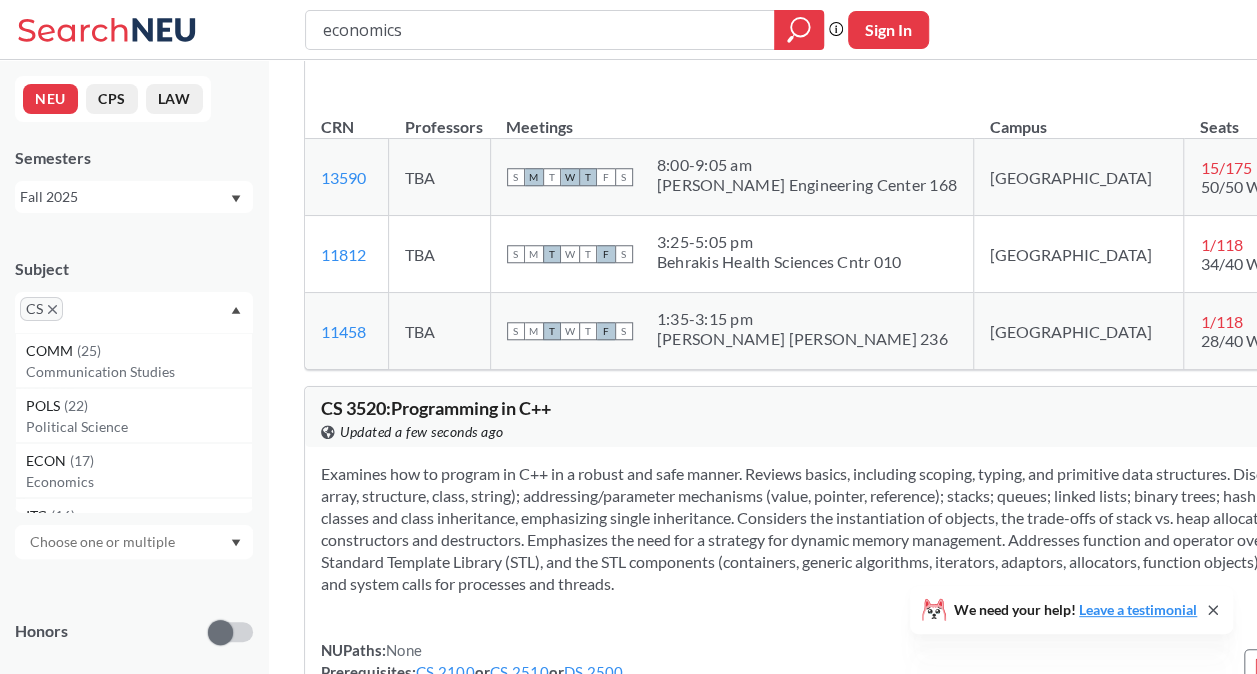 click 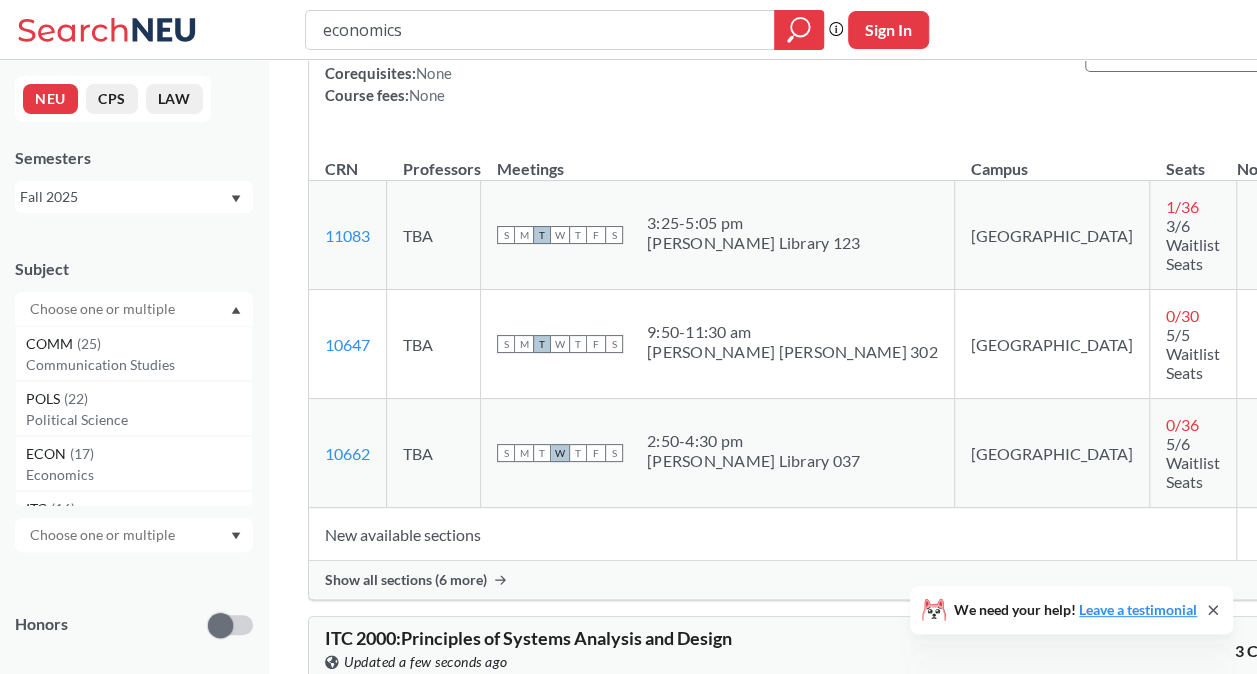 click at bounding box center (104, 309) 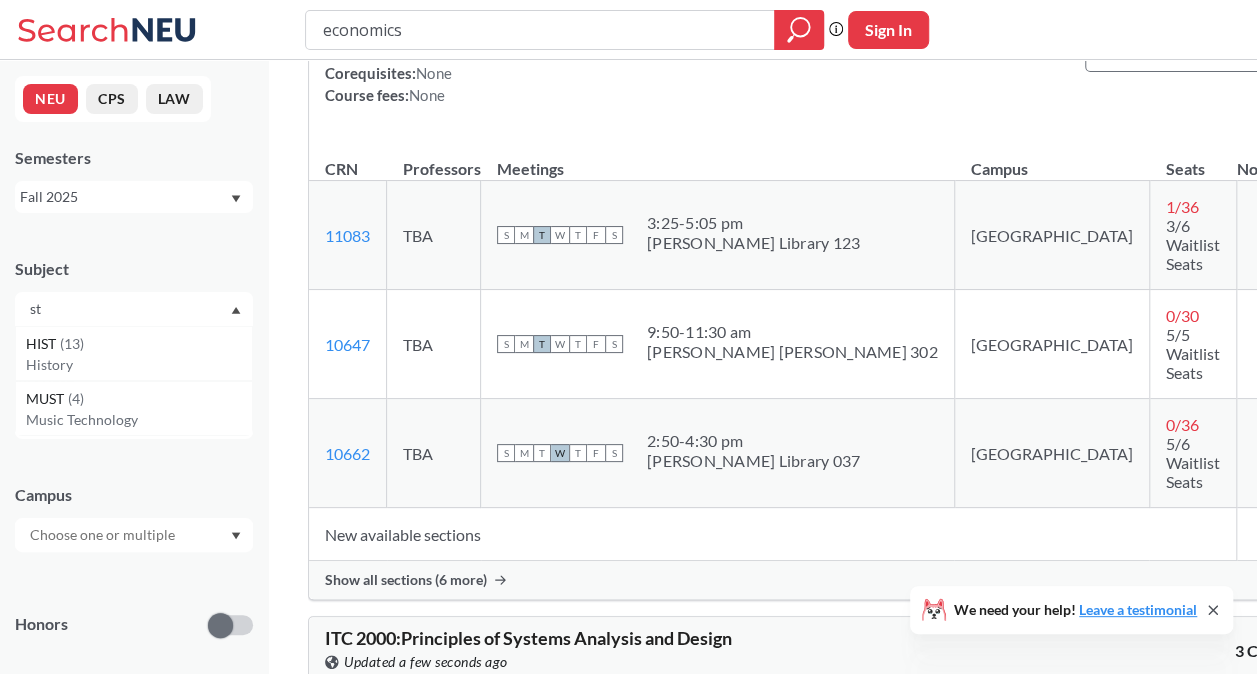 type on "s" 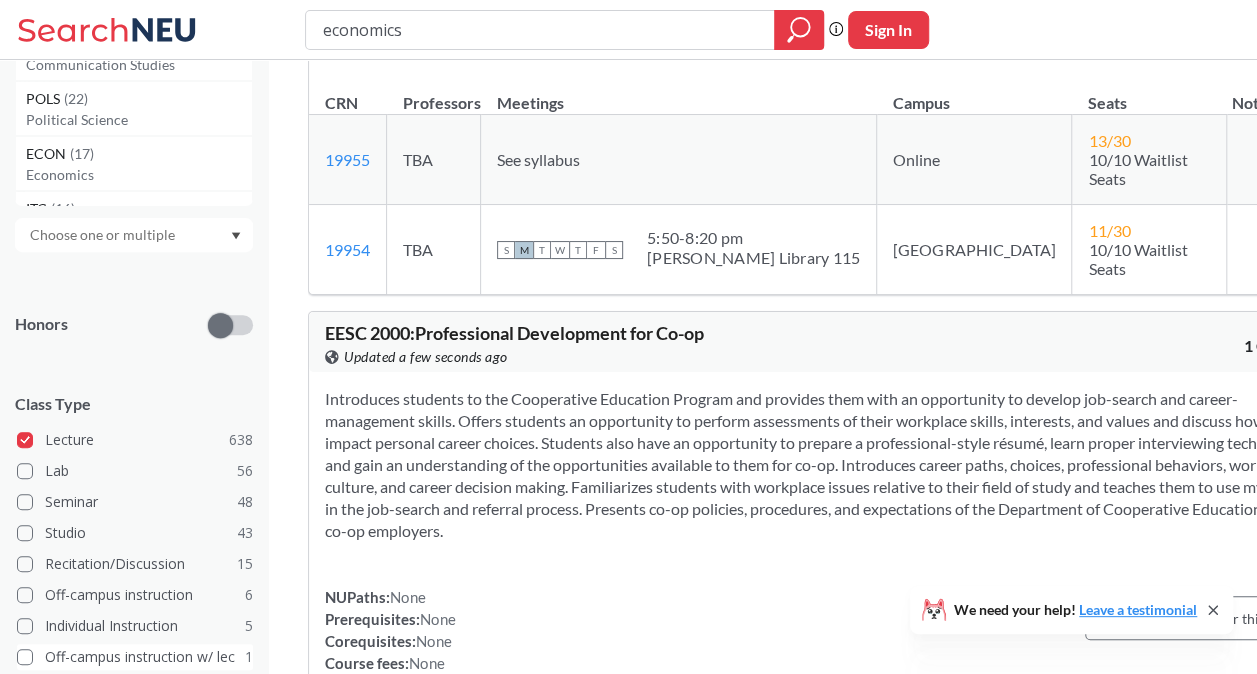 scroll, scrollTop: 496, scrollLeft: 0, axis: vertical 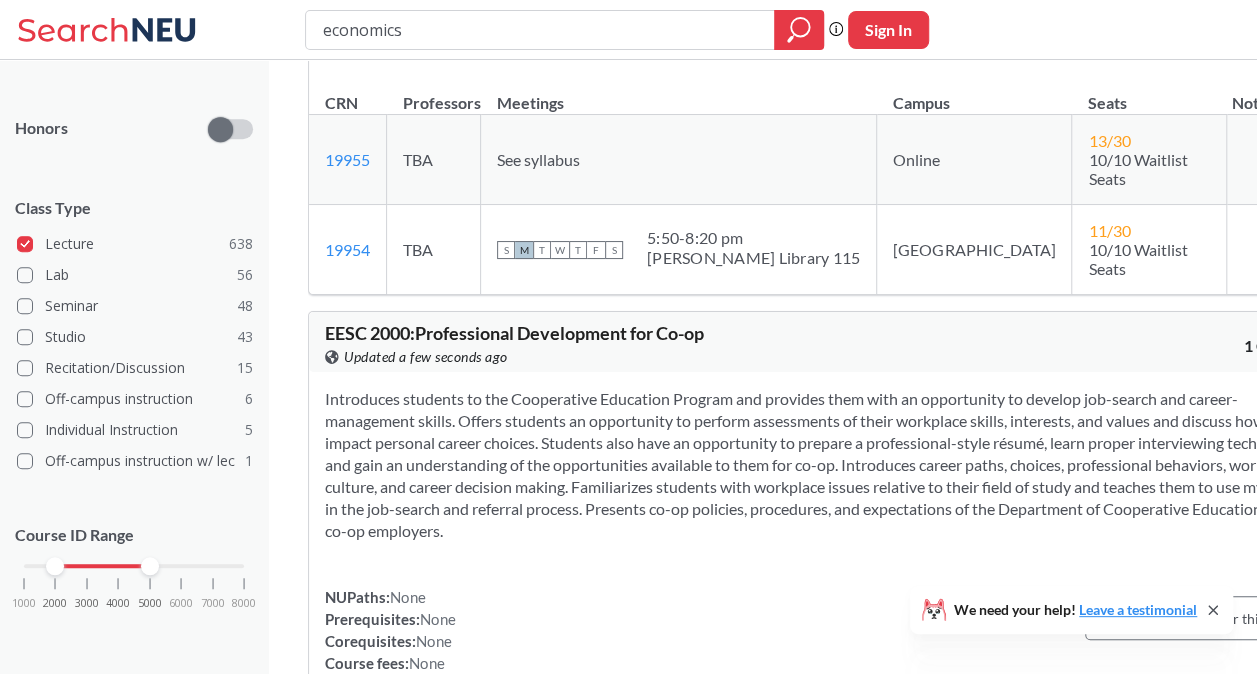 drag, startPoint x: 120, startPoint y: 569, endPoint x: 152, endPoint y: 564, distance: 32.38827 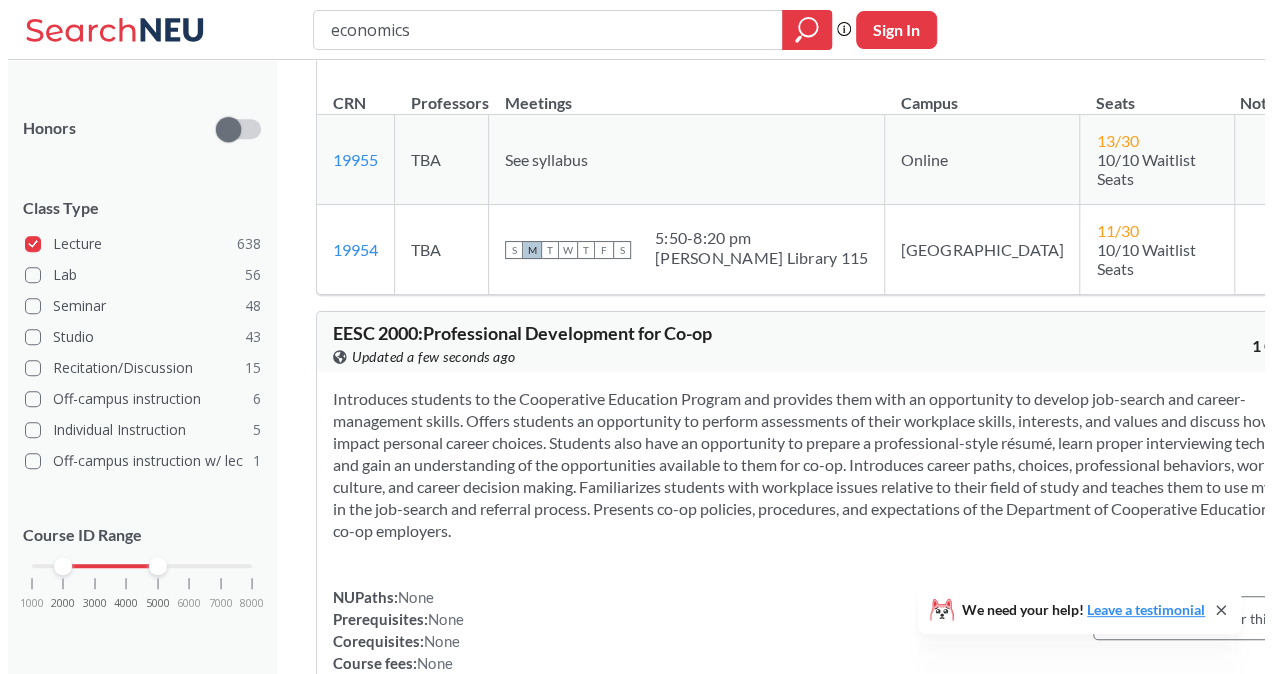 scroll, scrollTop: 0, scrollLeft: 0, axis: both 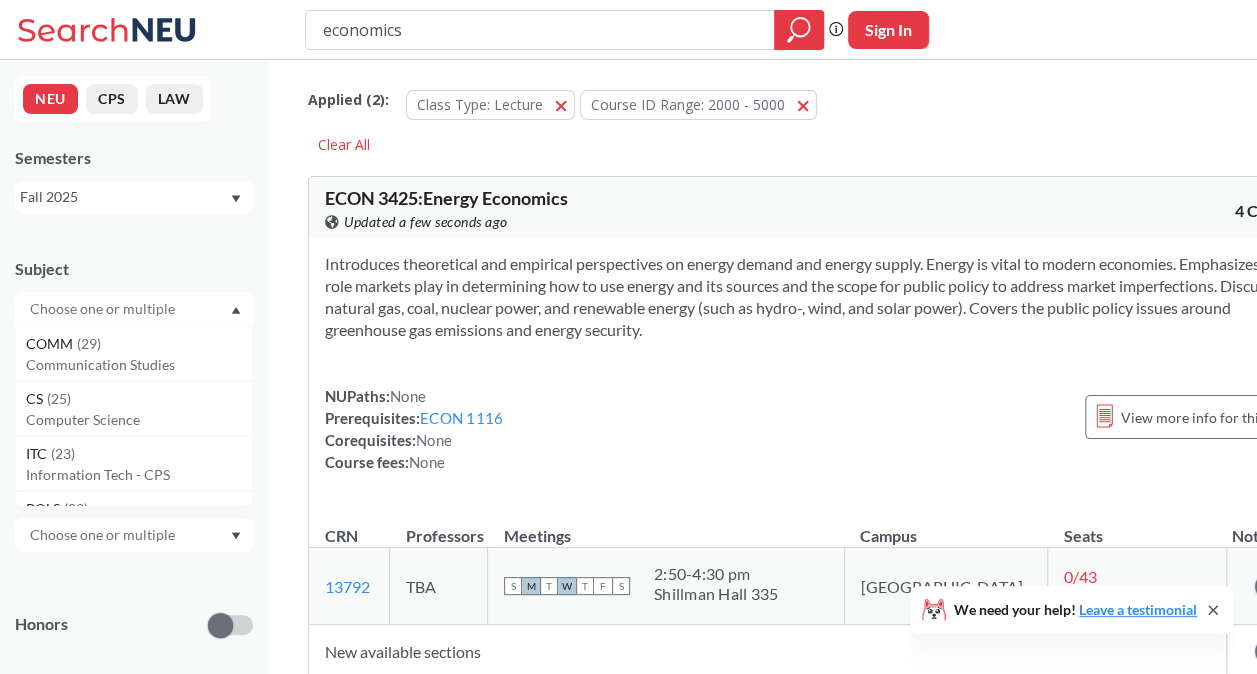 click at bounding box center (104, 309) 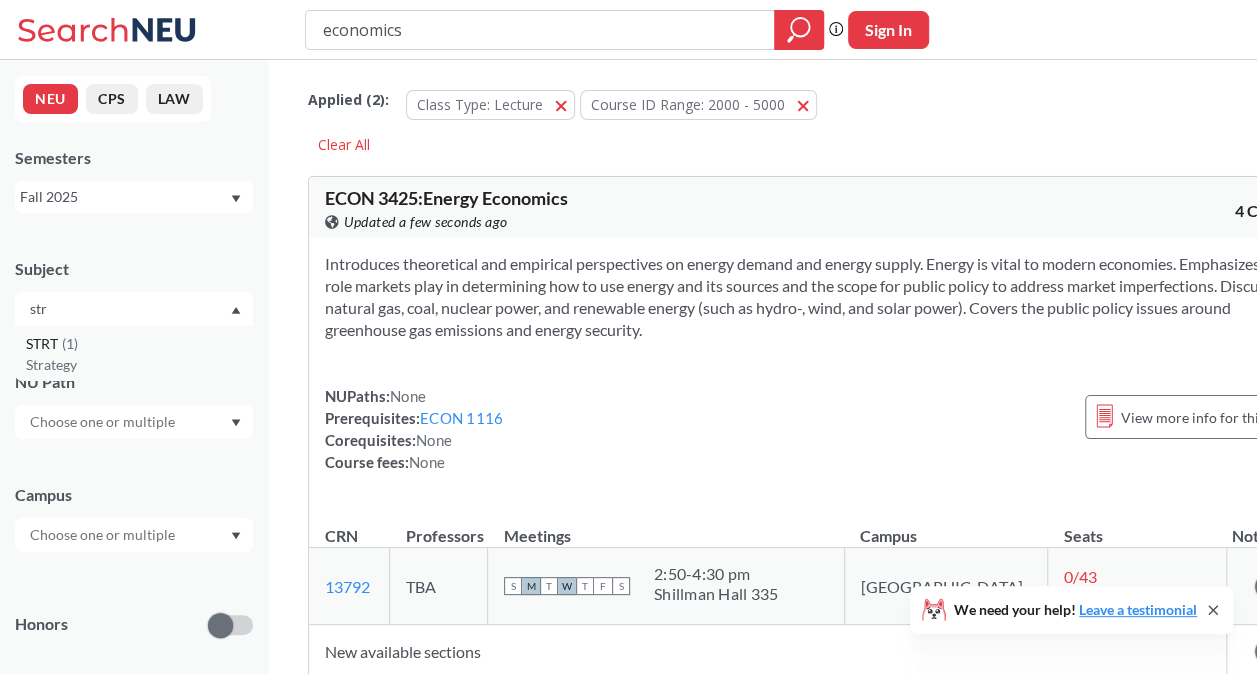 type on "str" 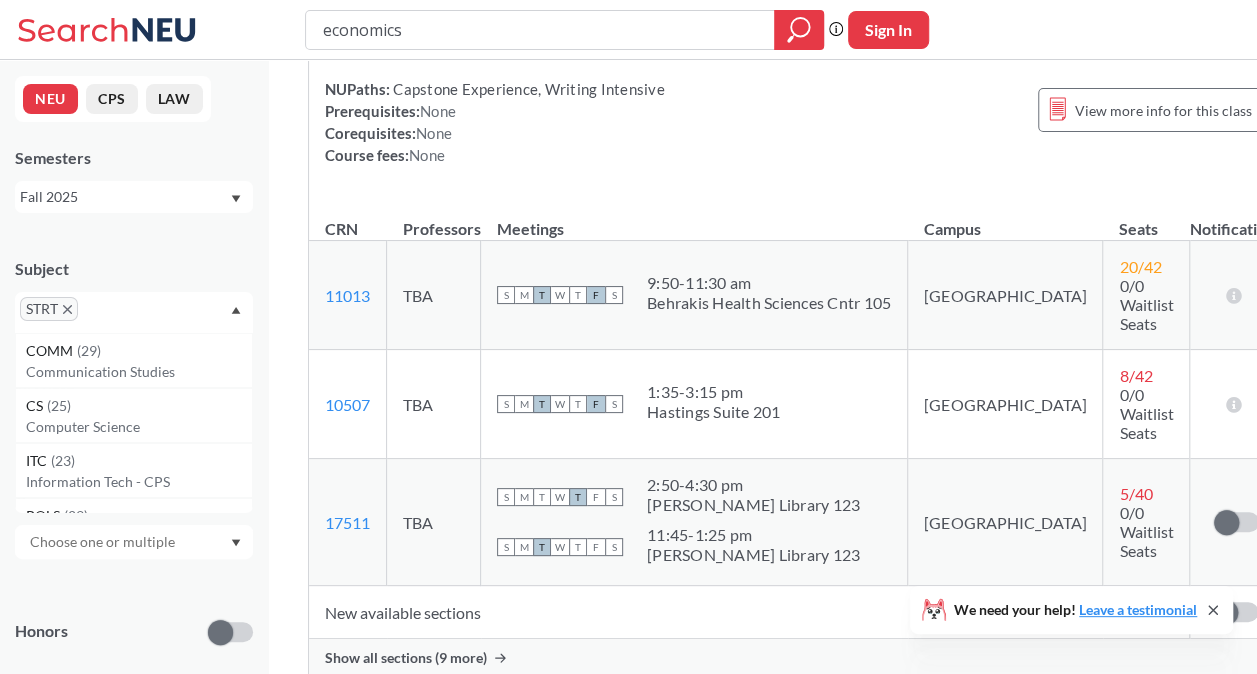 scroll, scrollTop: 500, scrollLeft: 0, axis: vertical 